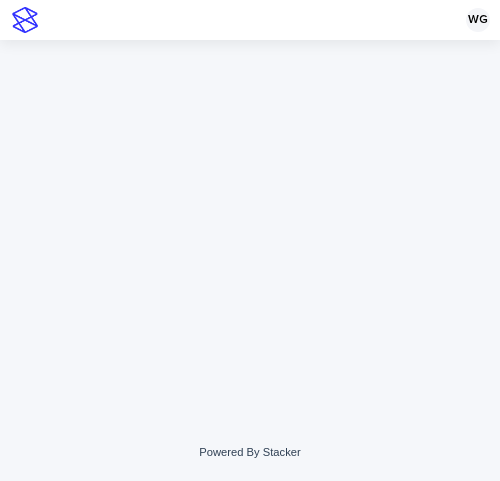 scroll, scrollTop: 0, scrollLeft: 0, axis: both 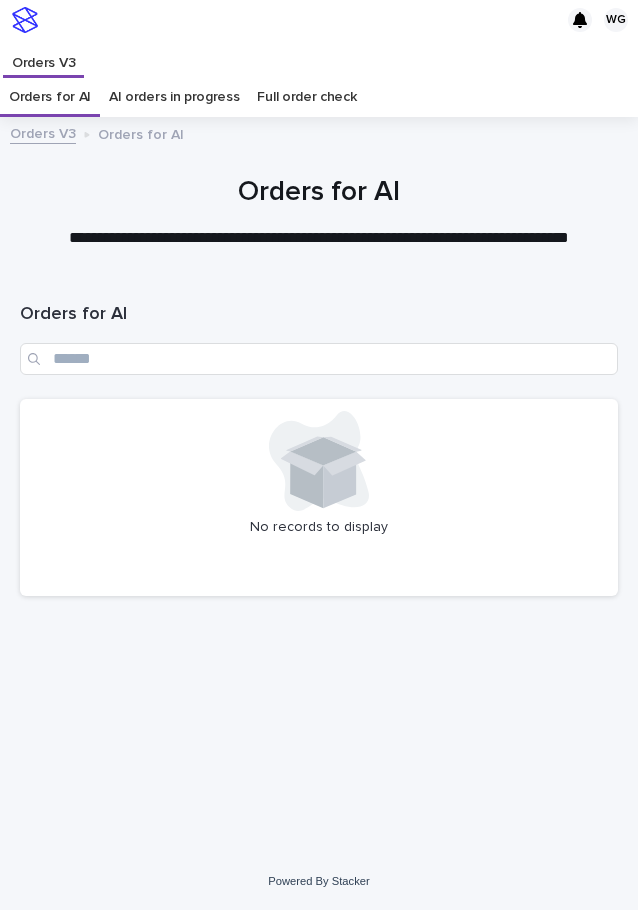click on "Orders for AI" at bounding box center [319, 315] 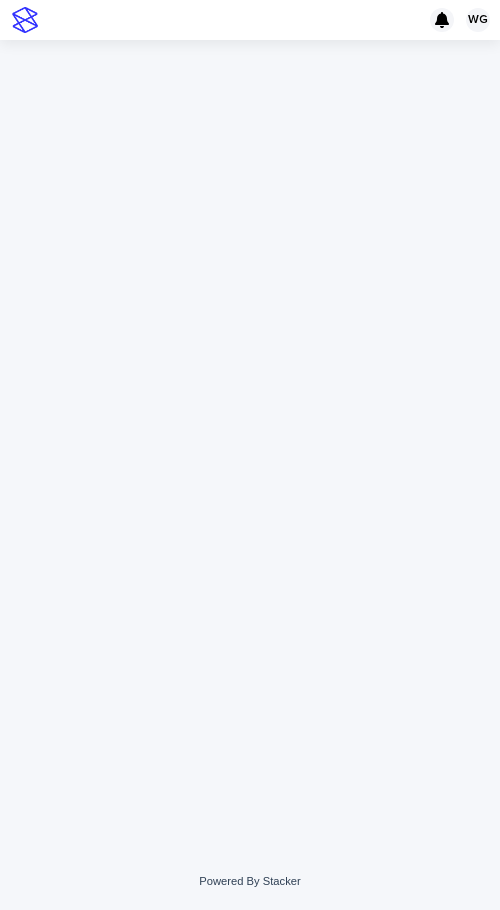 scroll, scrollTop: 0, scrollLeft: 0, axis: both 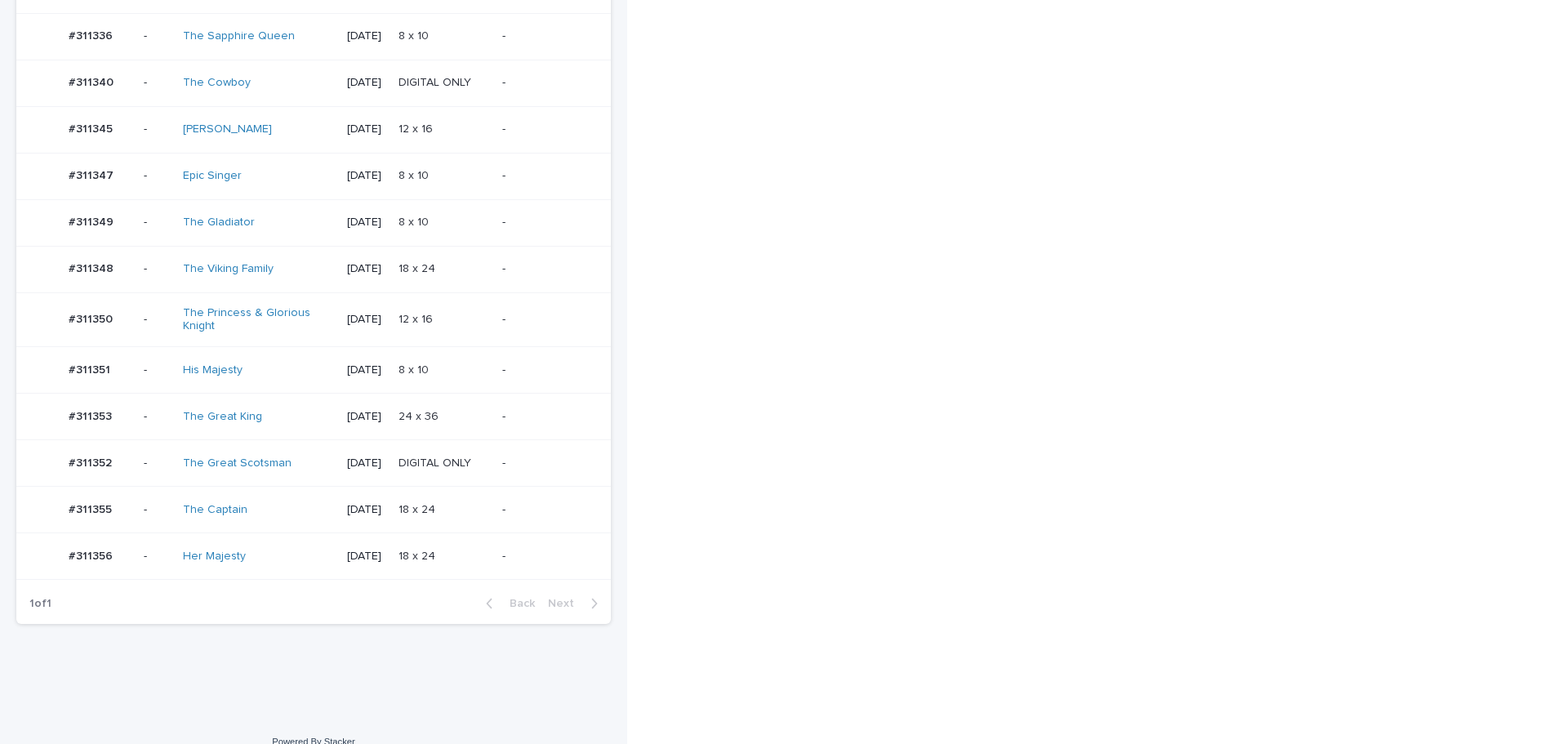 click on "[DATE]" at bounding box center [367, 319] 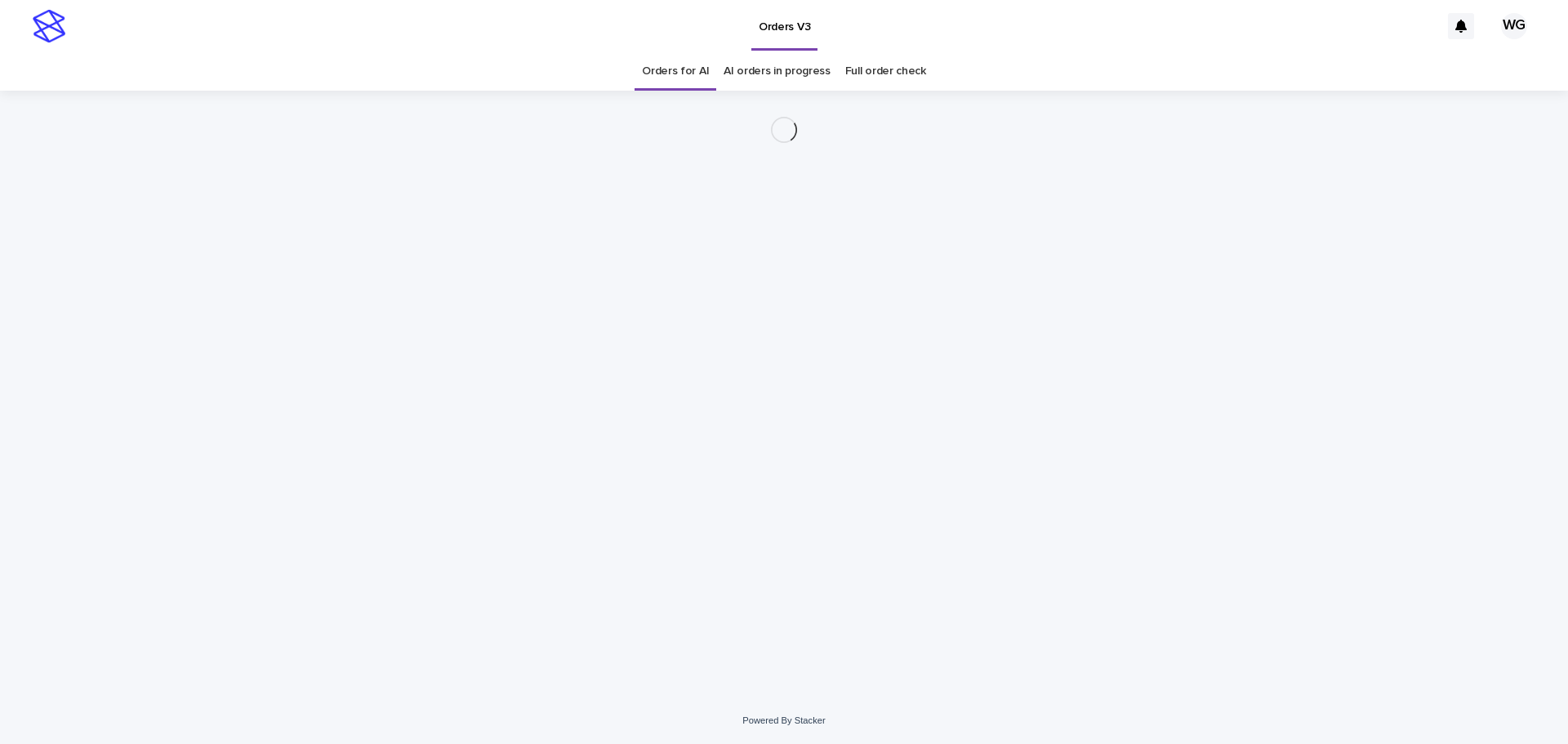 scroll, scrollTop: 0, scrollLeft: 0, axis: both 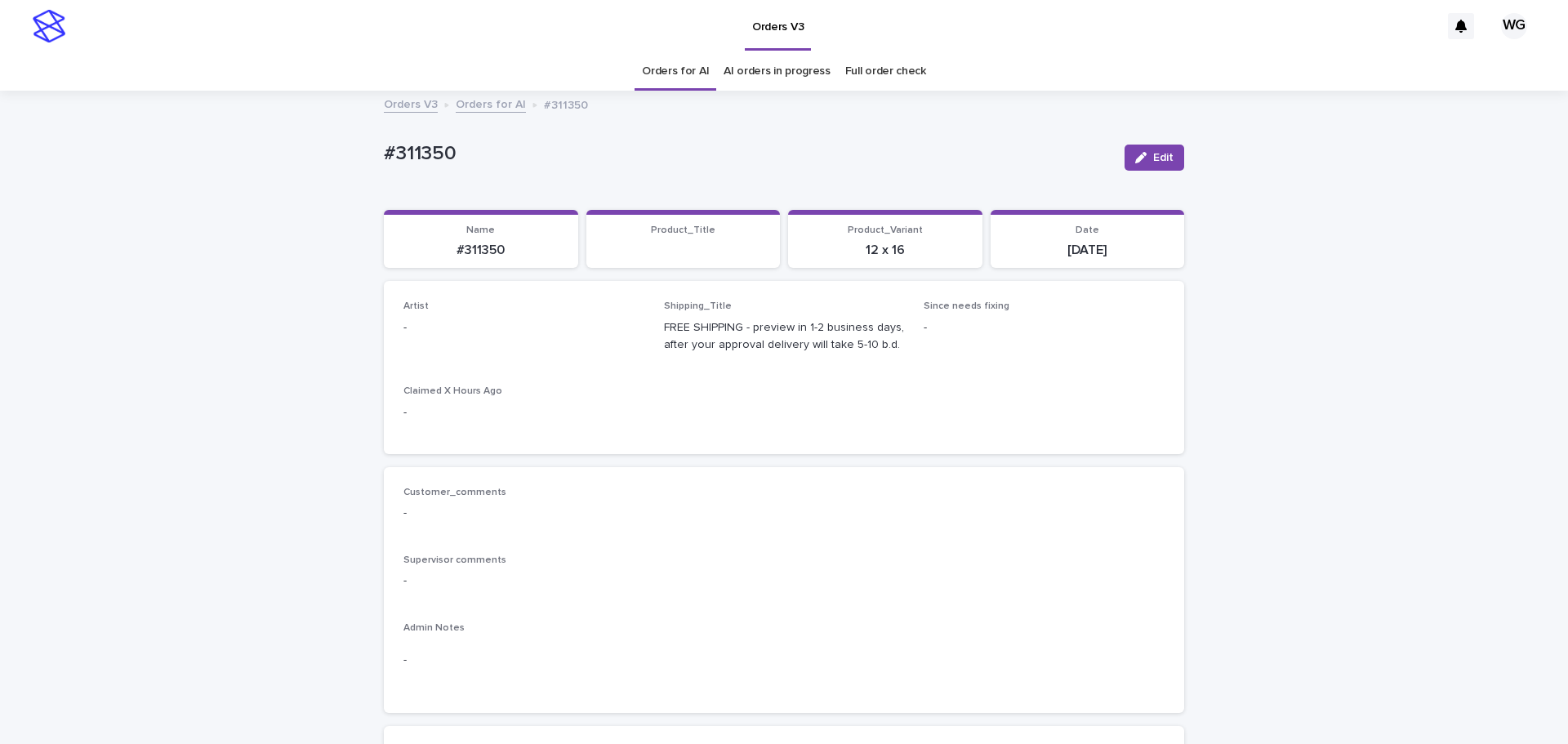 click on "Edit" at bounding box center (1163, 158) 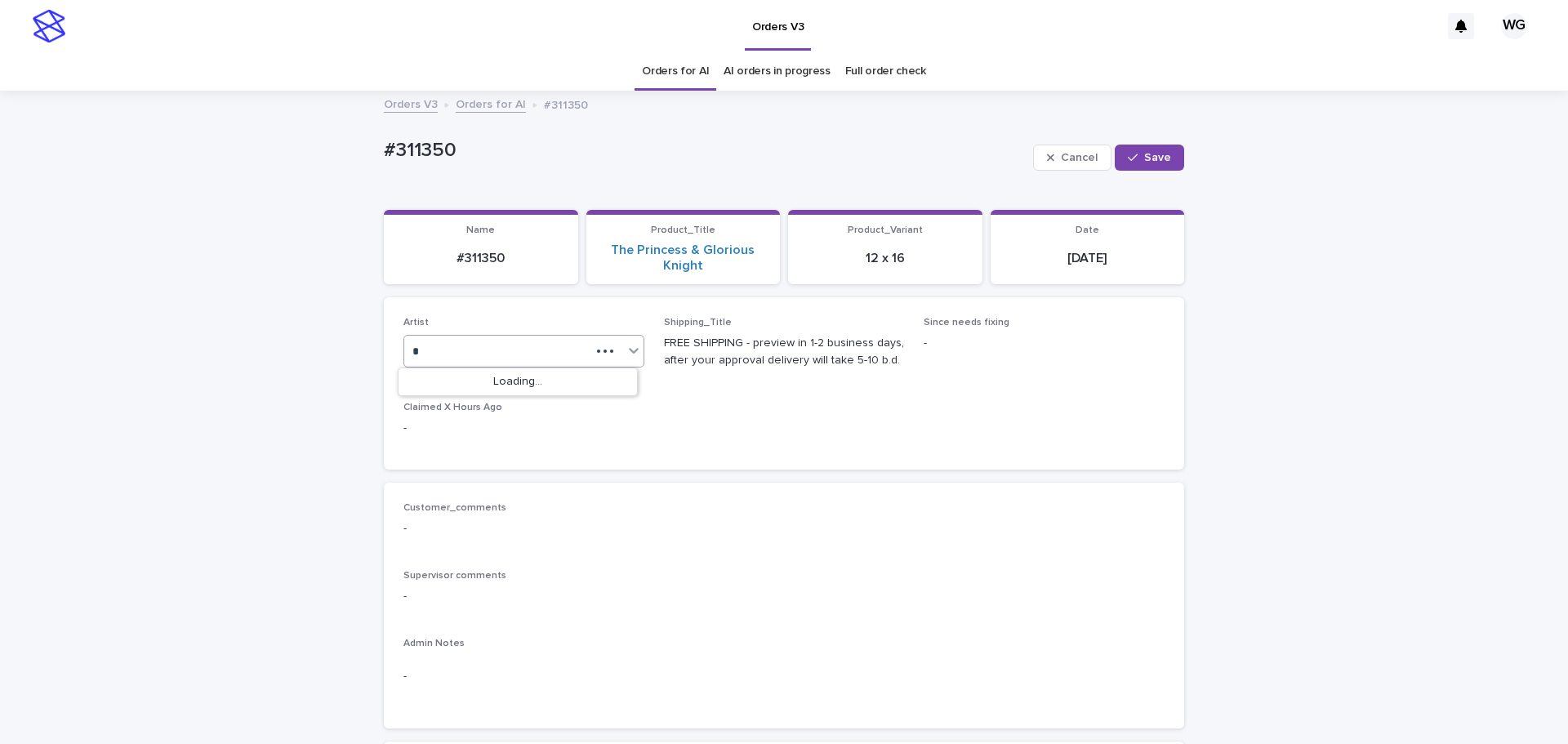type on "**" 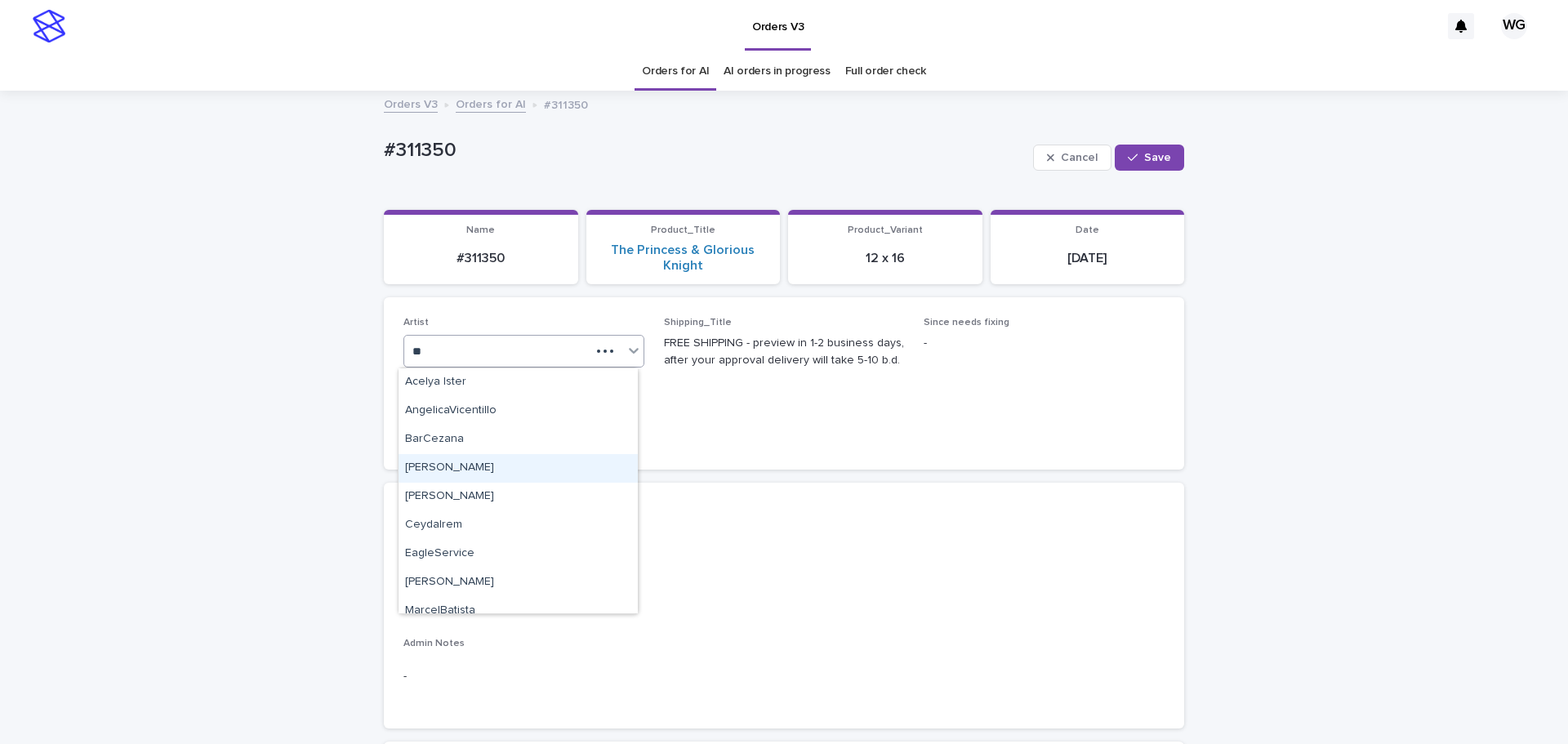 click on "Cel Gamora" at bounding box center (518, 468) 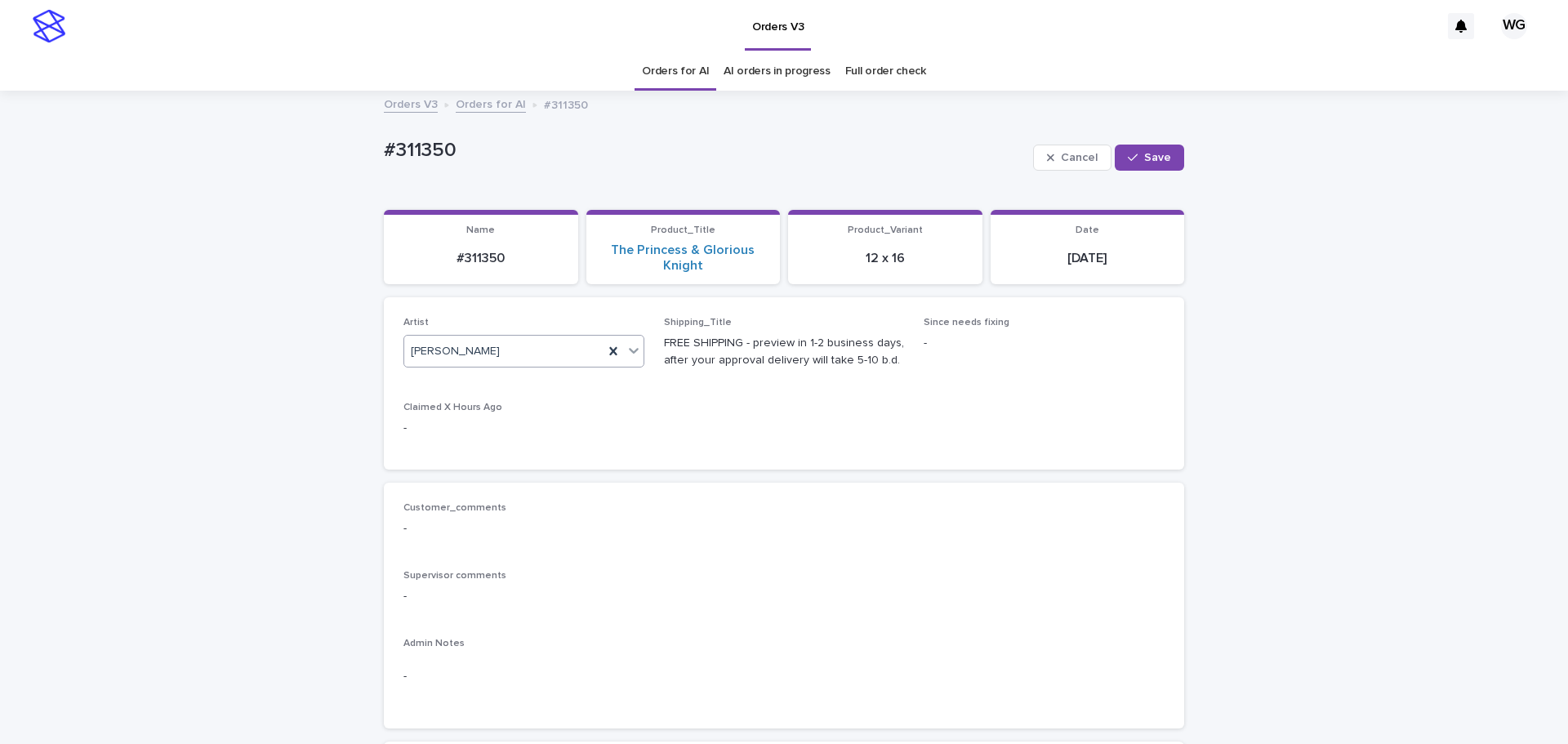 click on "Save" at bounding box center [1157, 158] 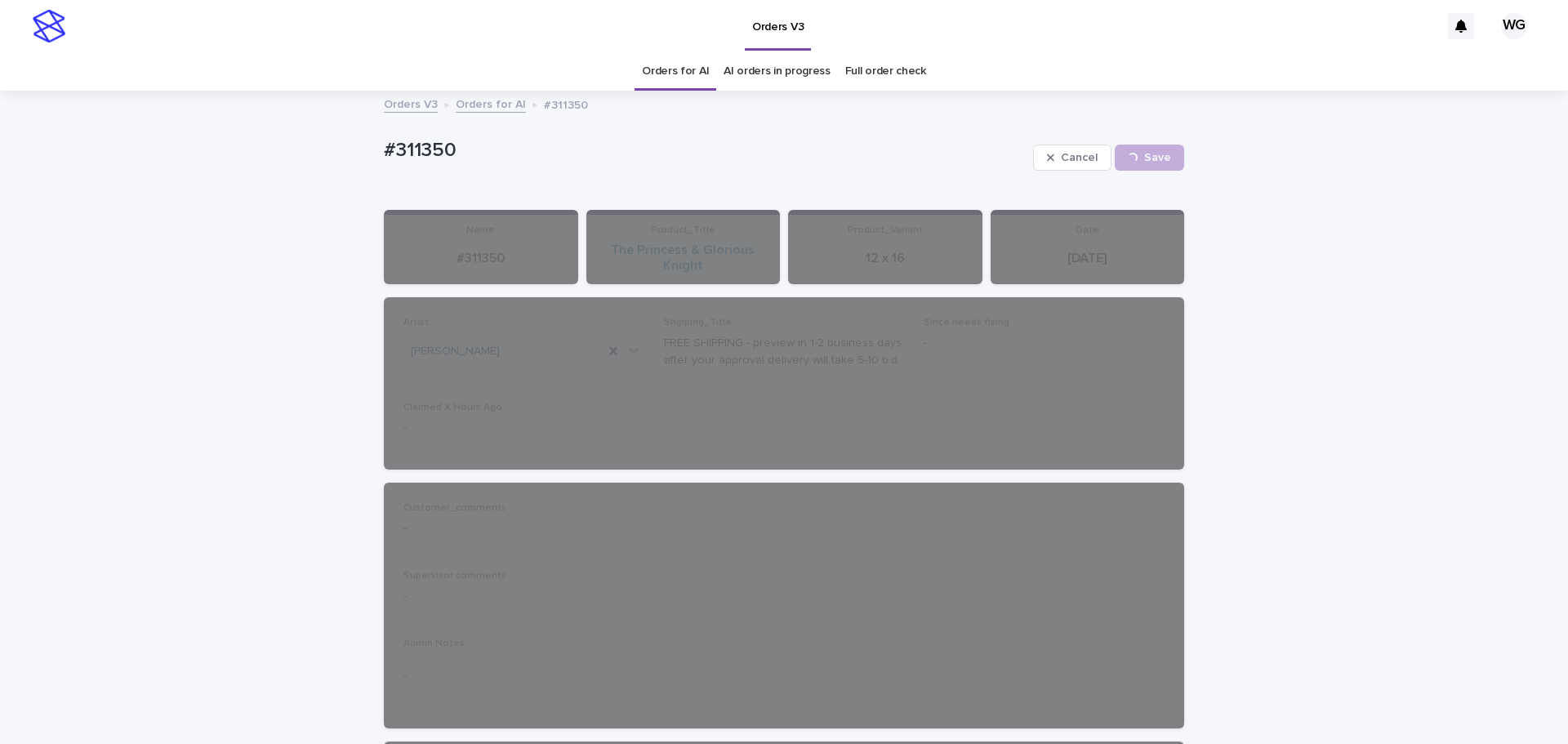 click on "Orders for AI" at bounding box center [675, 71] 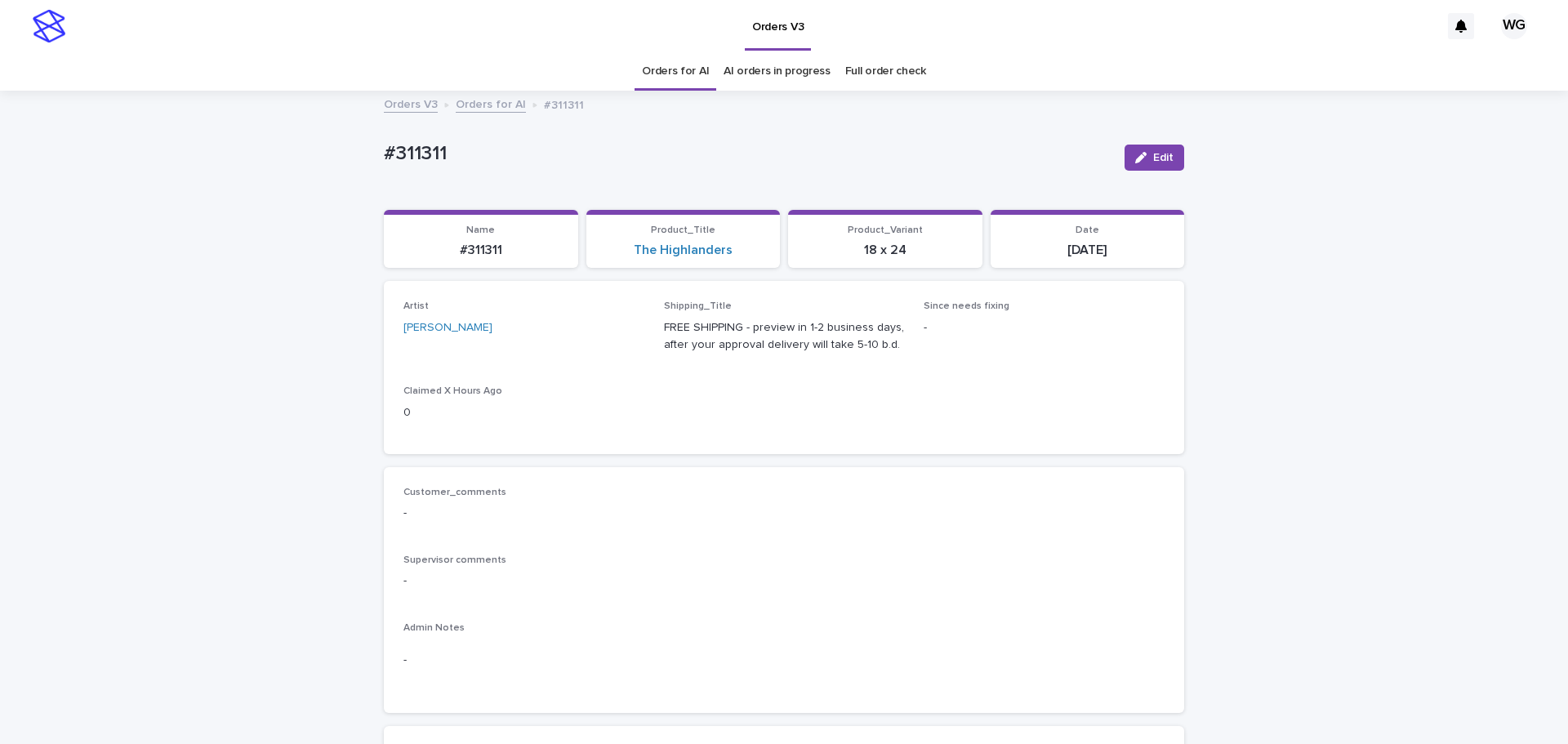 click on "Orders for AI" at bounding box center [675, 71] 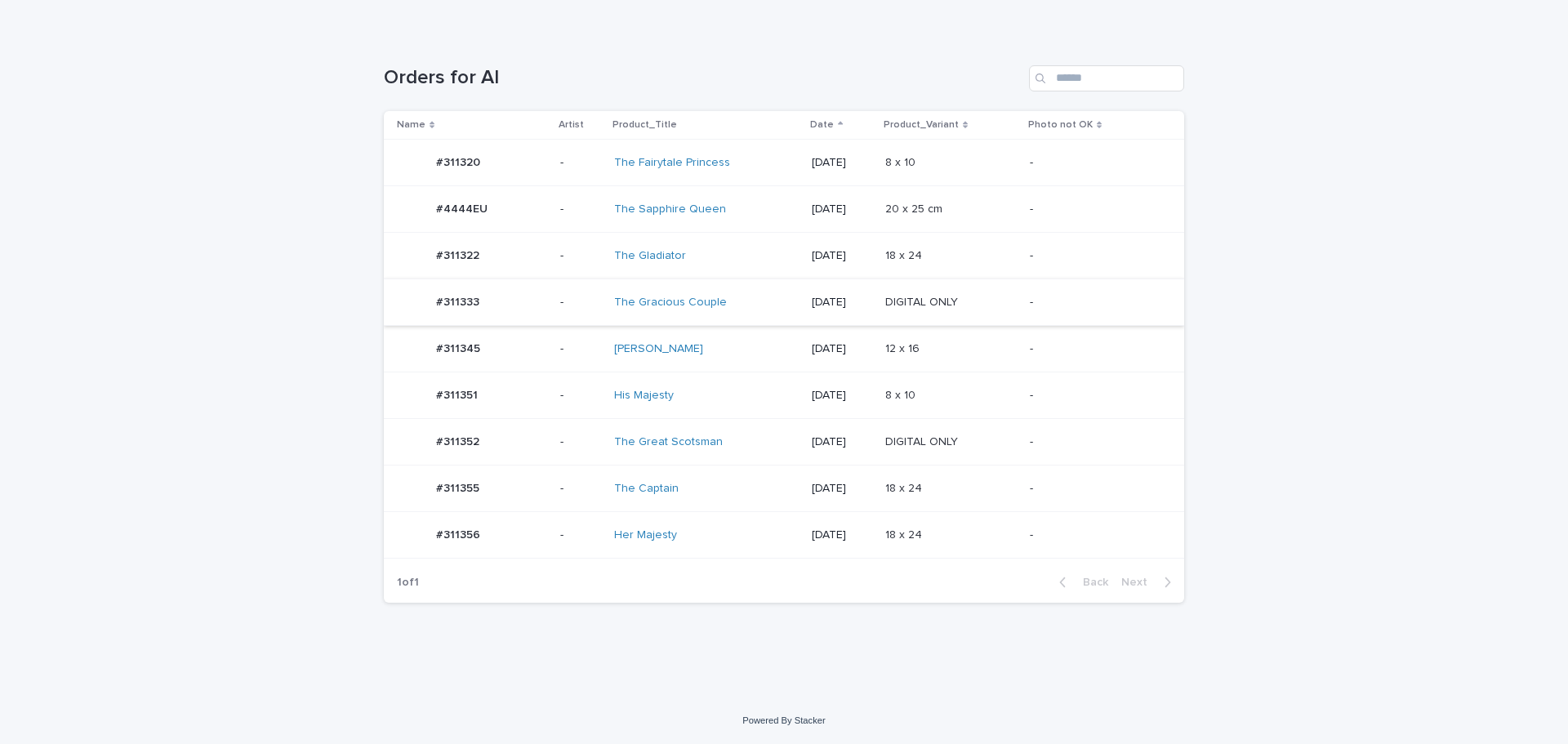scroll, scrollTop: 223, scrollLeft: 0, axis: vertical 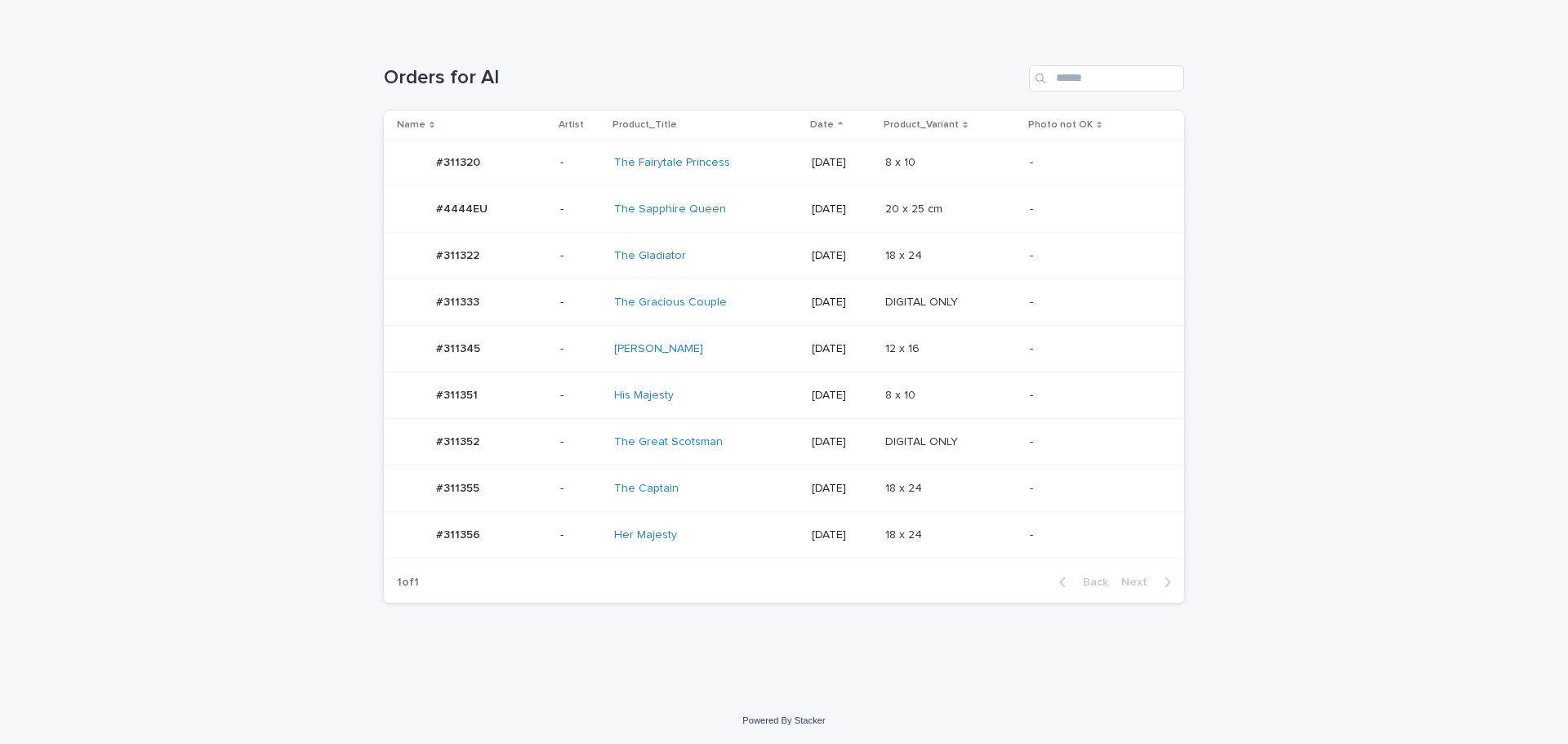 click on "[DATE]" at bounding box center [841, 535] 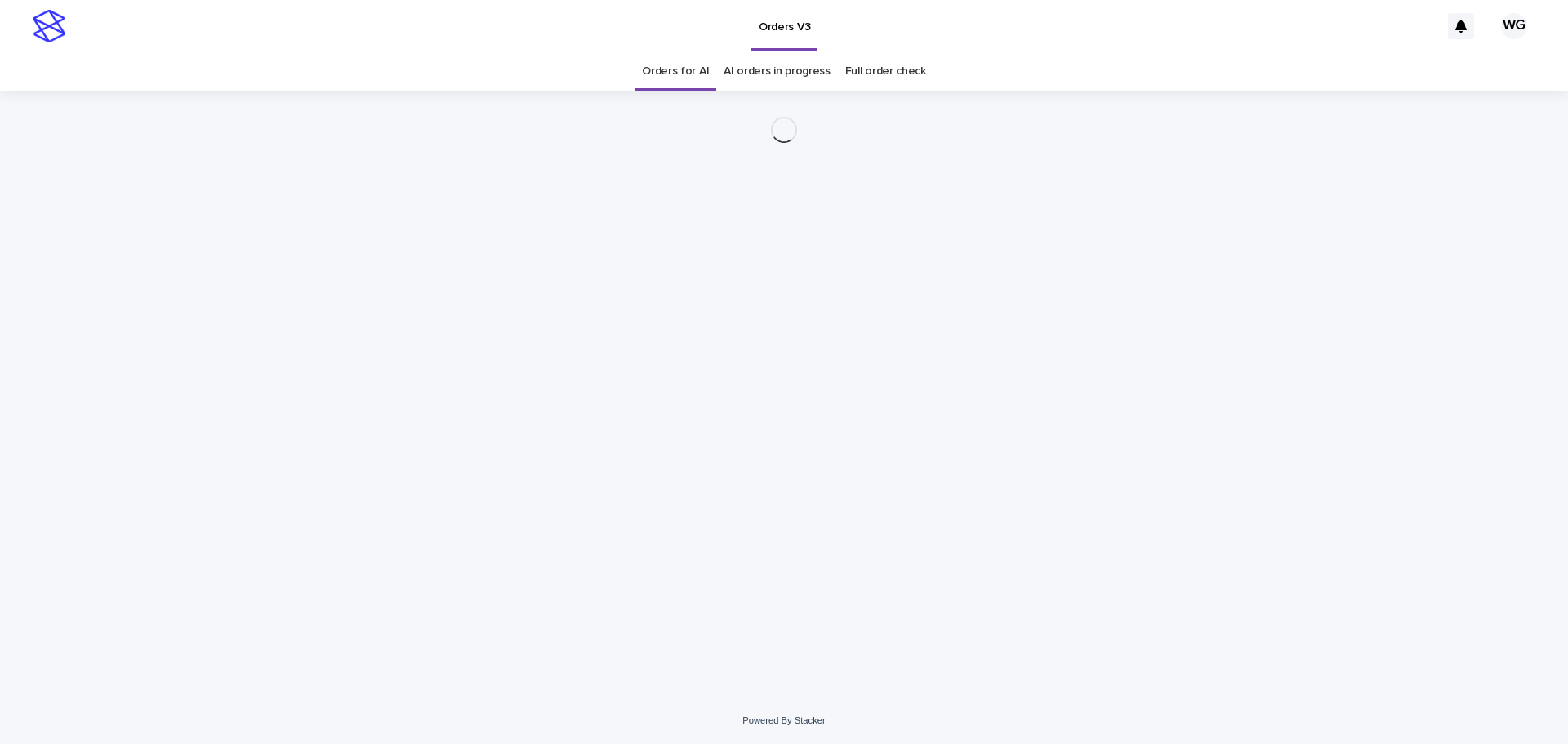 scroll, scrollTop: 0, scrollLeft: 0, axis: both 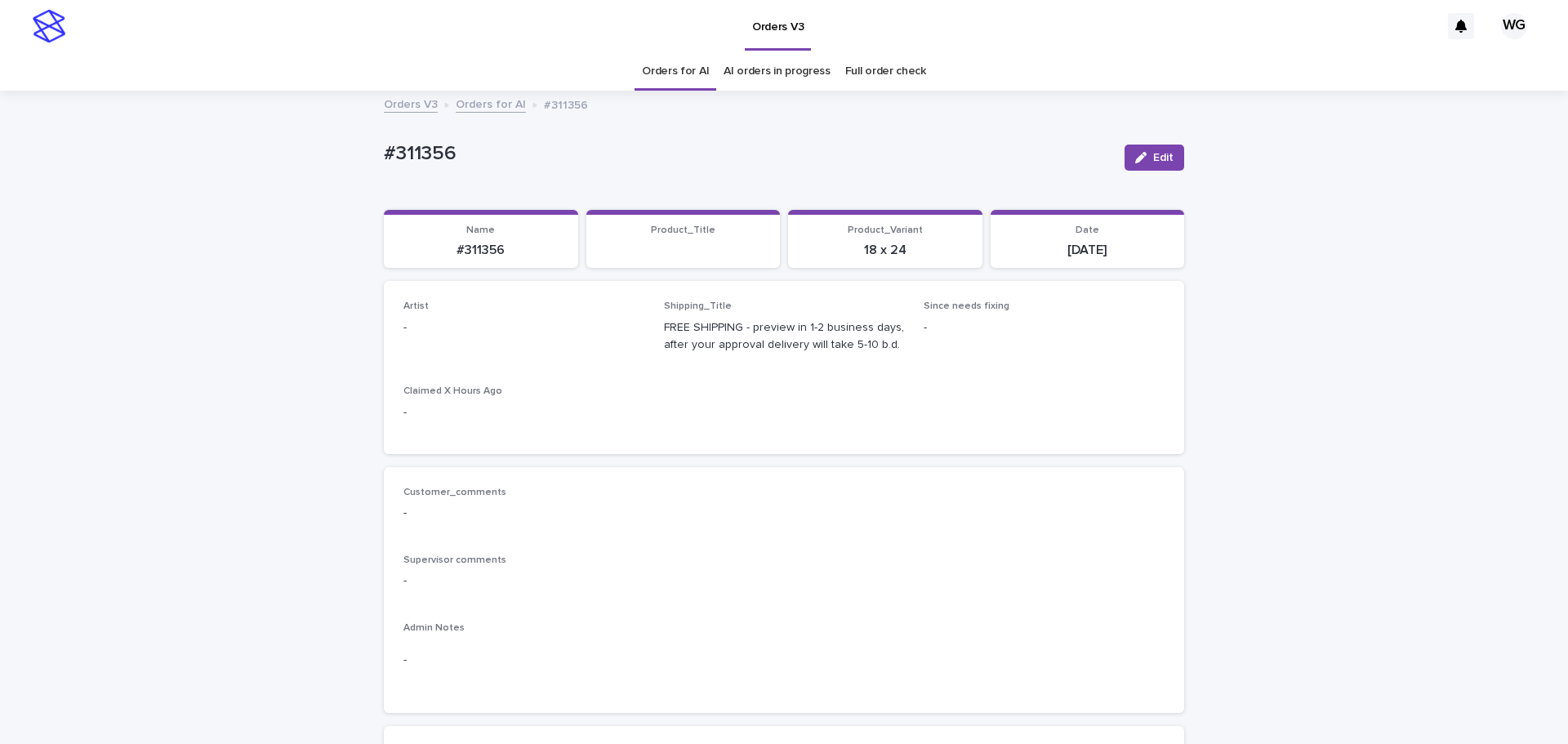 click on "Edit" at bounding box center (1163, 158) 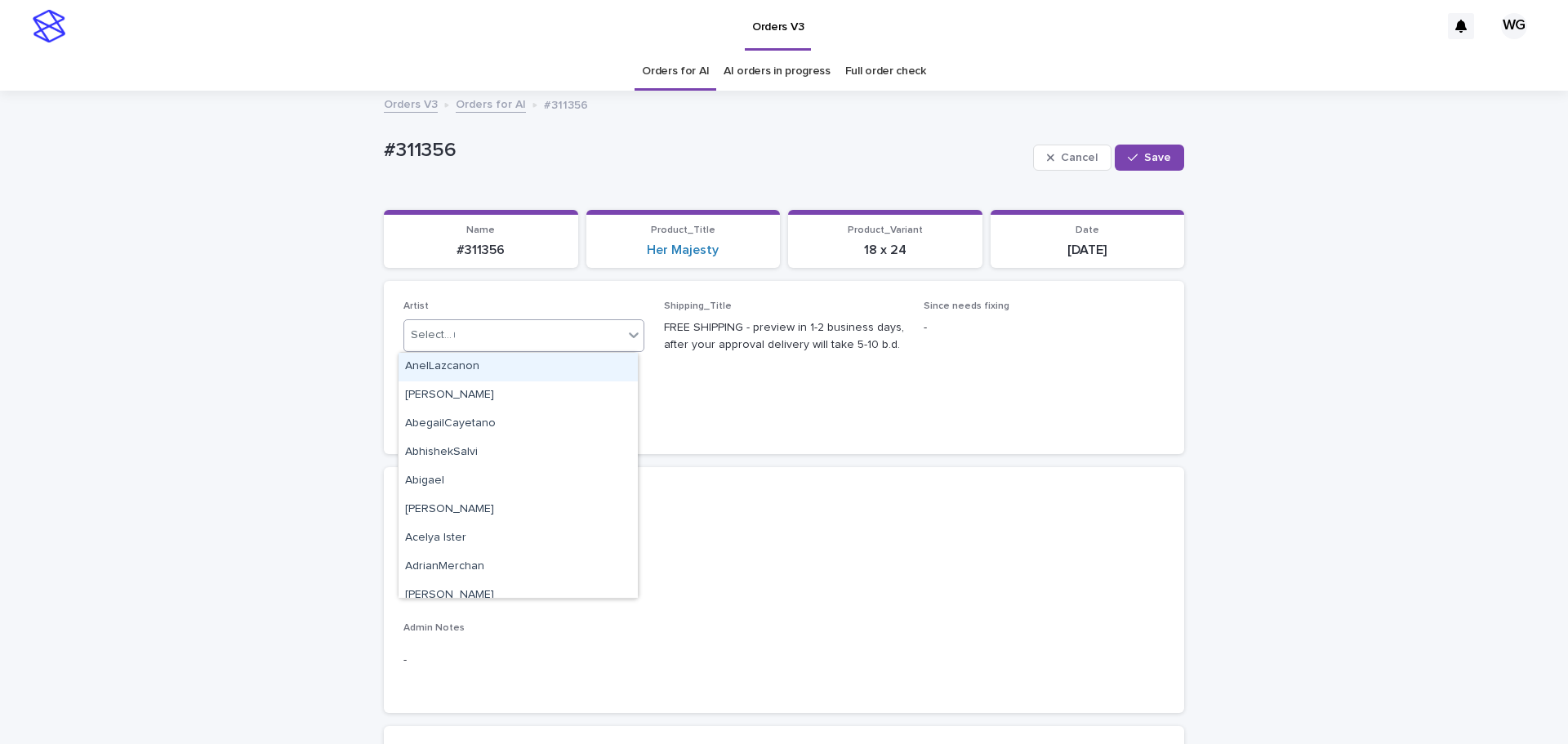 type on "**" 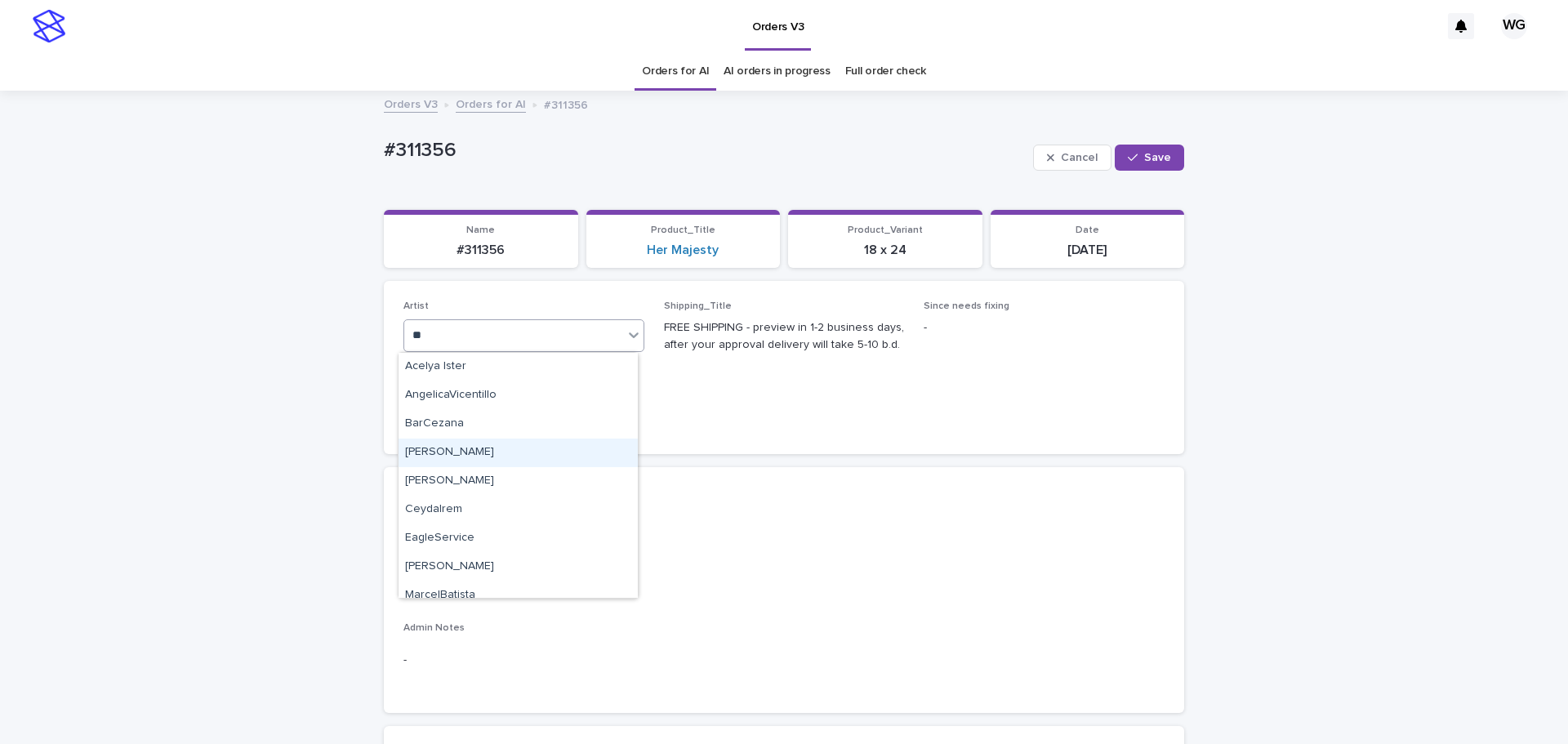 click on "[PERSON_NAME]" at bounding box center (518, 452) 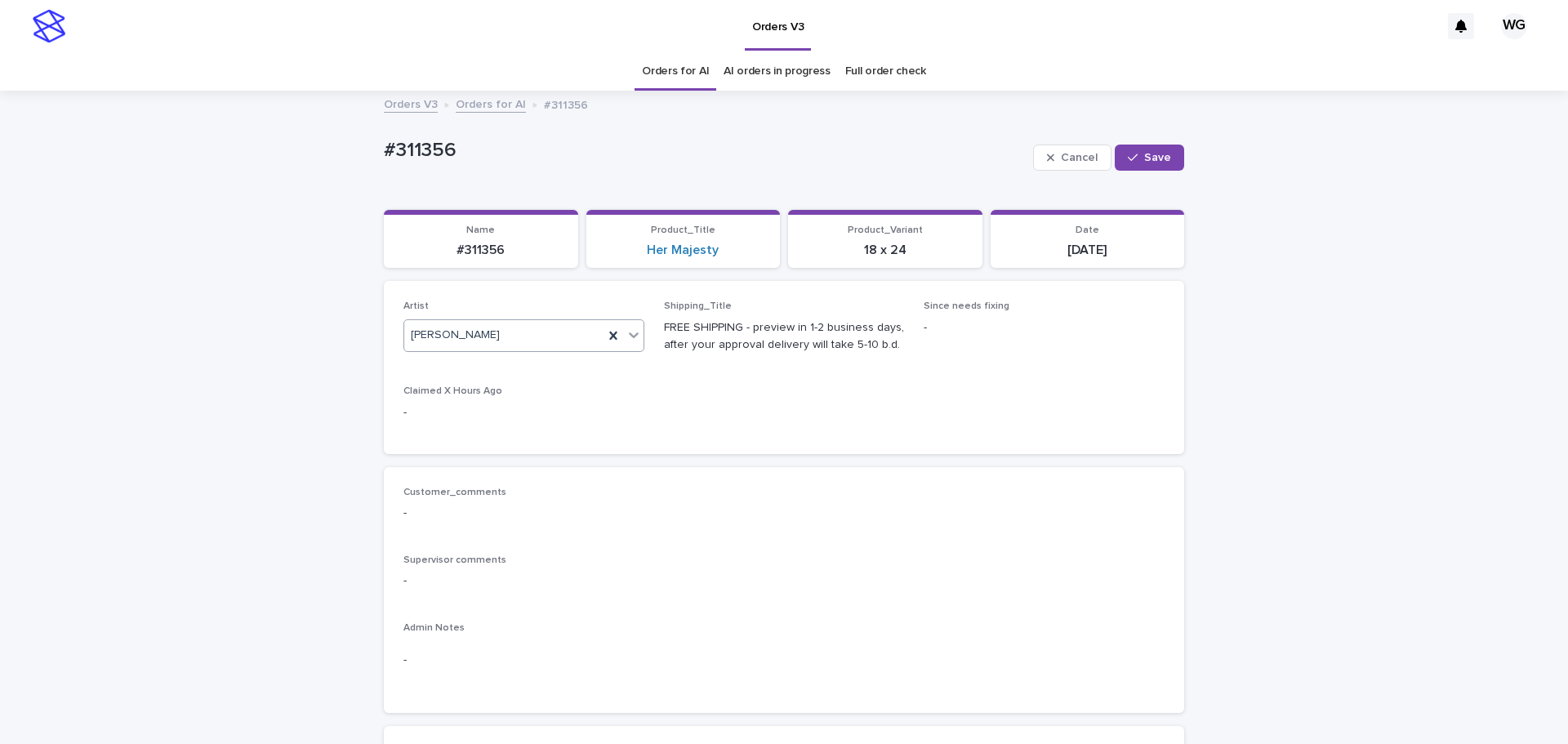 click on "Save" at bounding box center (1149, 158) 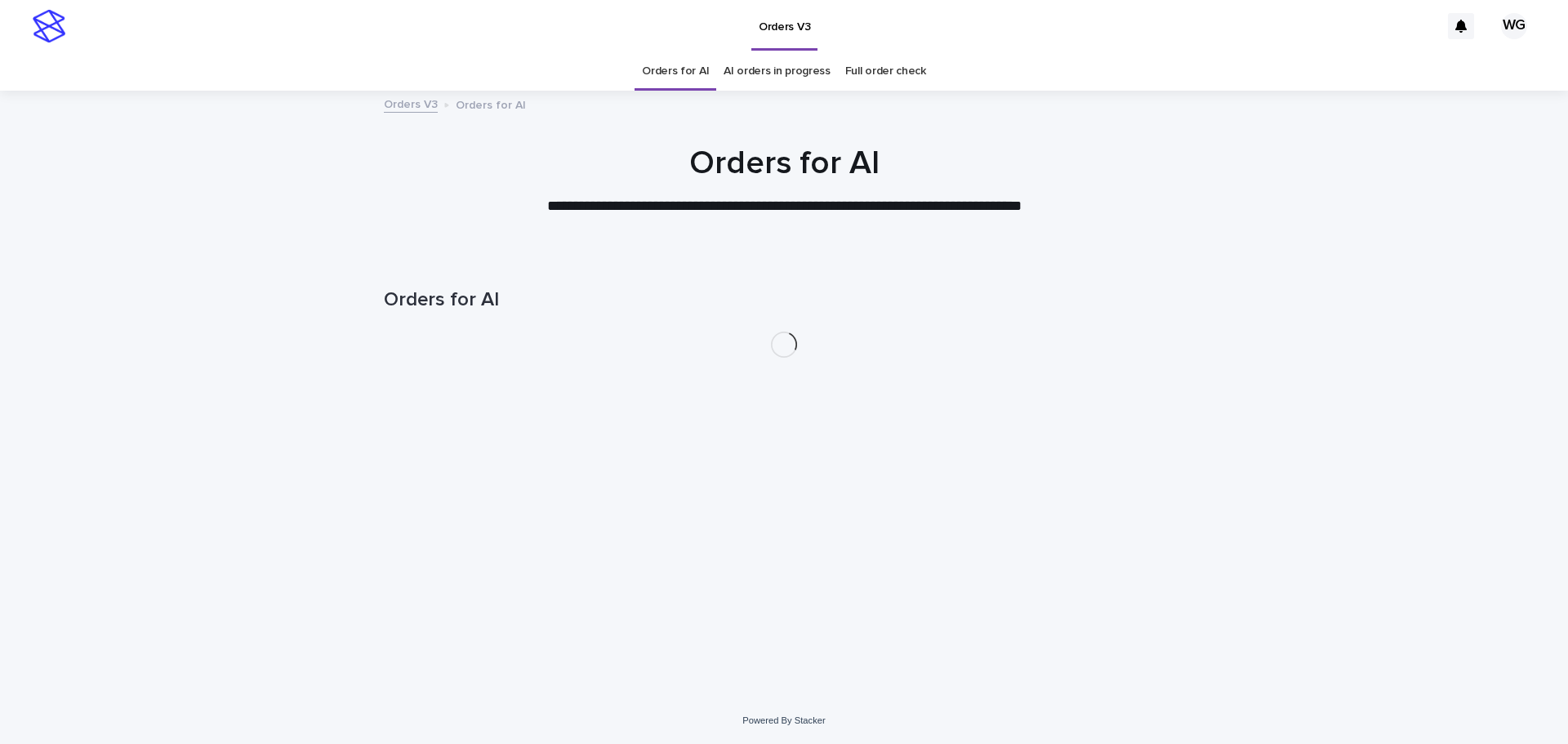 scroll, scrollTop: 0, scrollLeft: 0, axis: both 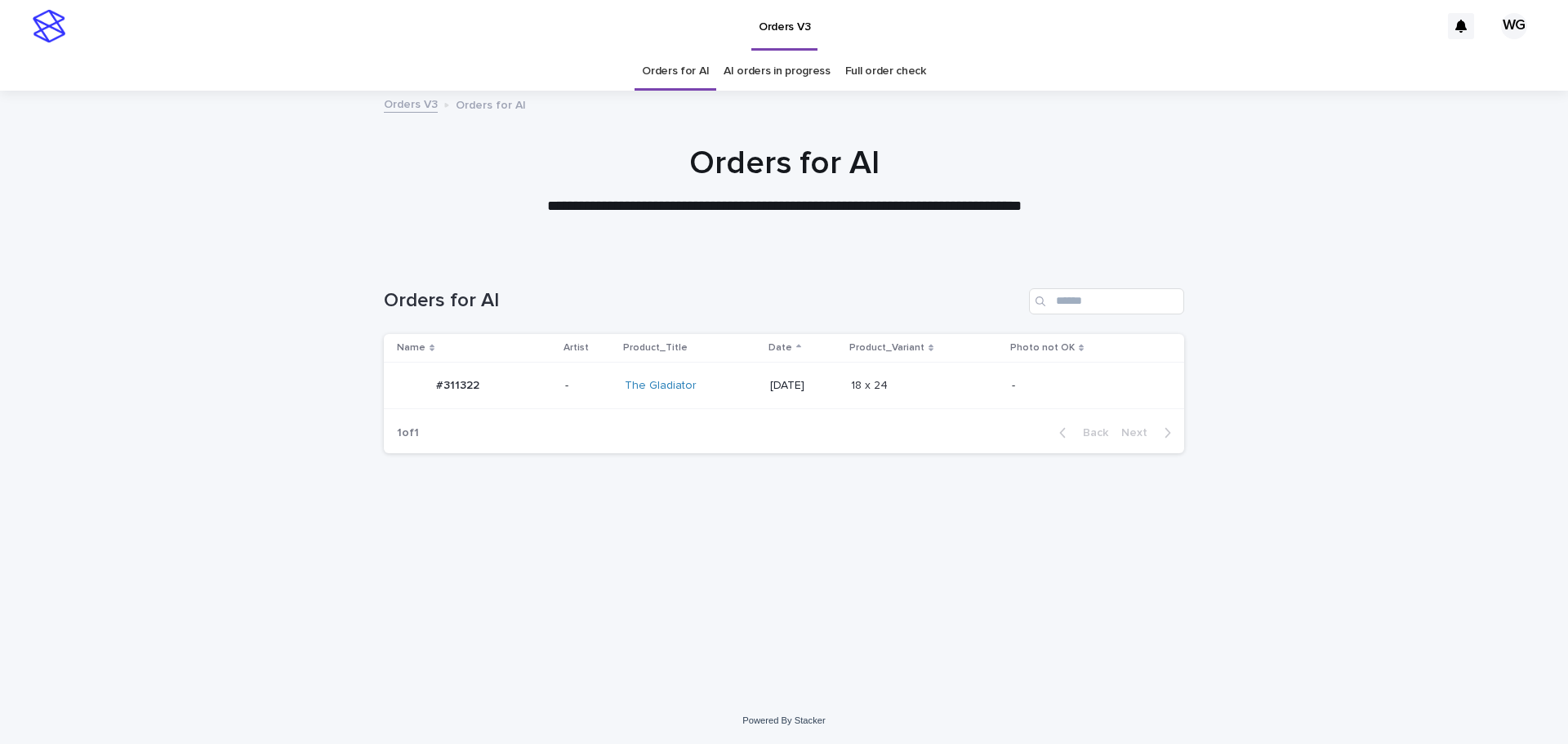 click on "18 x 24" at bounding box center (871, 384) 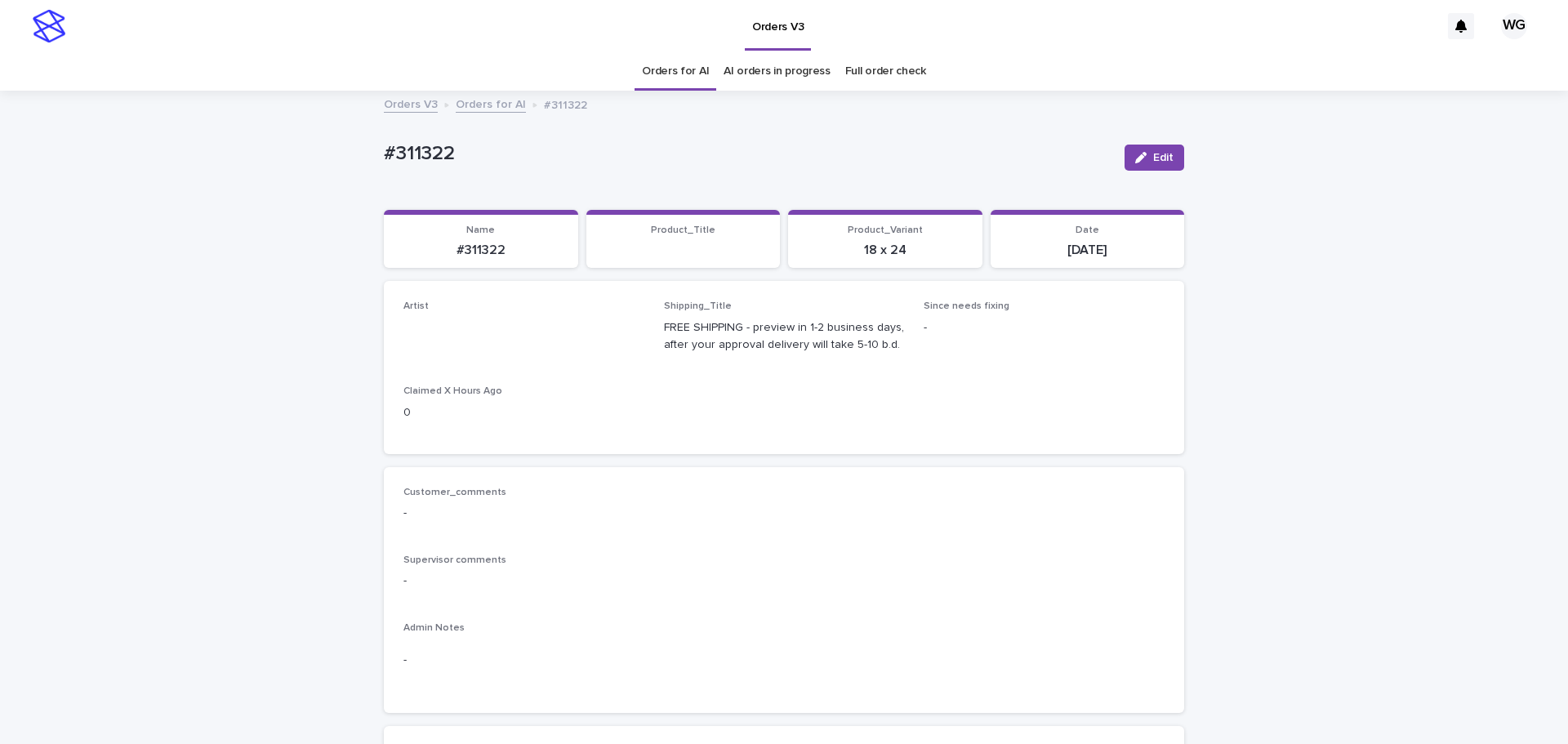click on "Edit" at bounding box center [1154, 158] 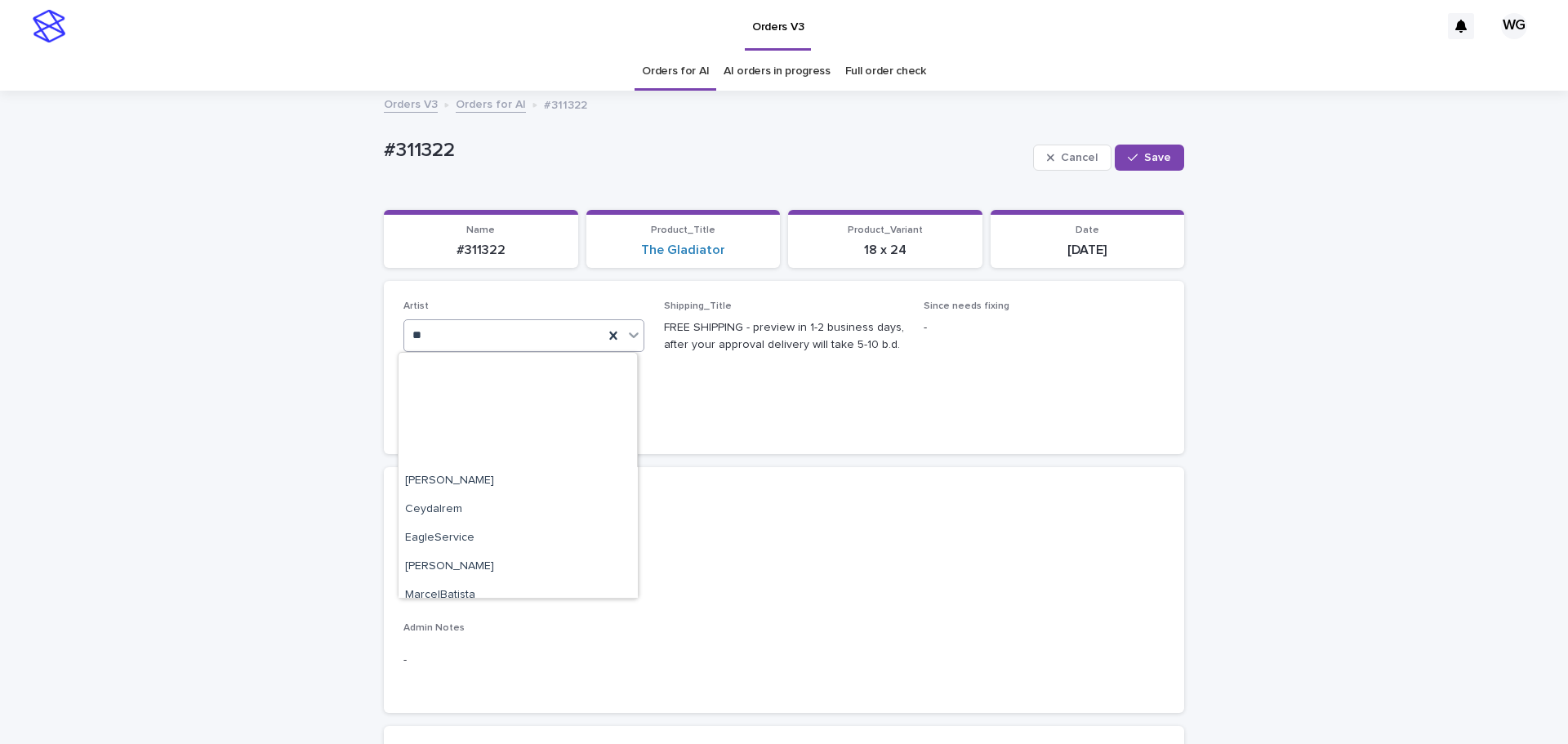 scroll, scrollTop: 184, scrollLeft: 0, axis: vertical 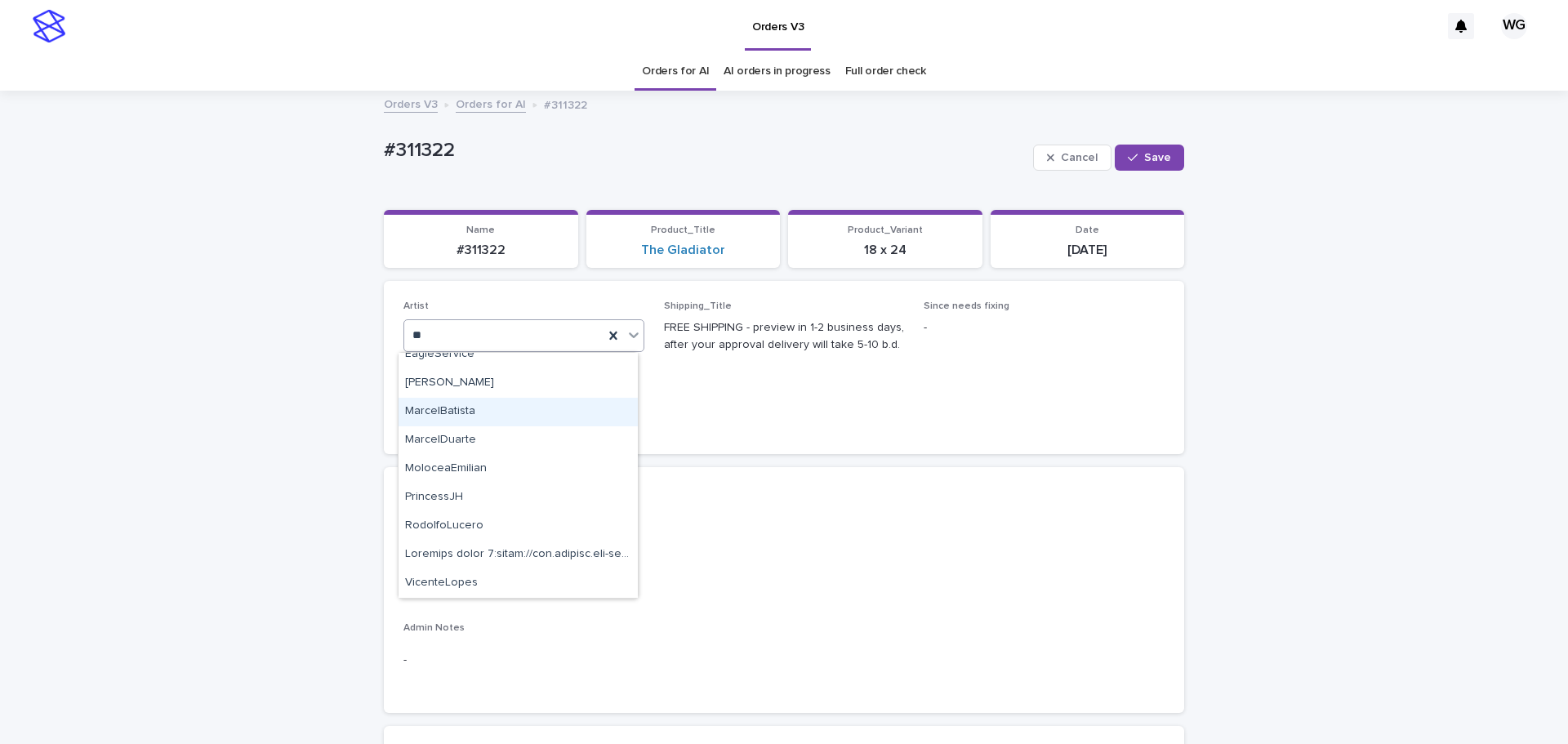 type on "***" 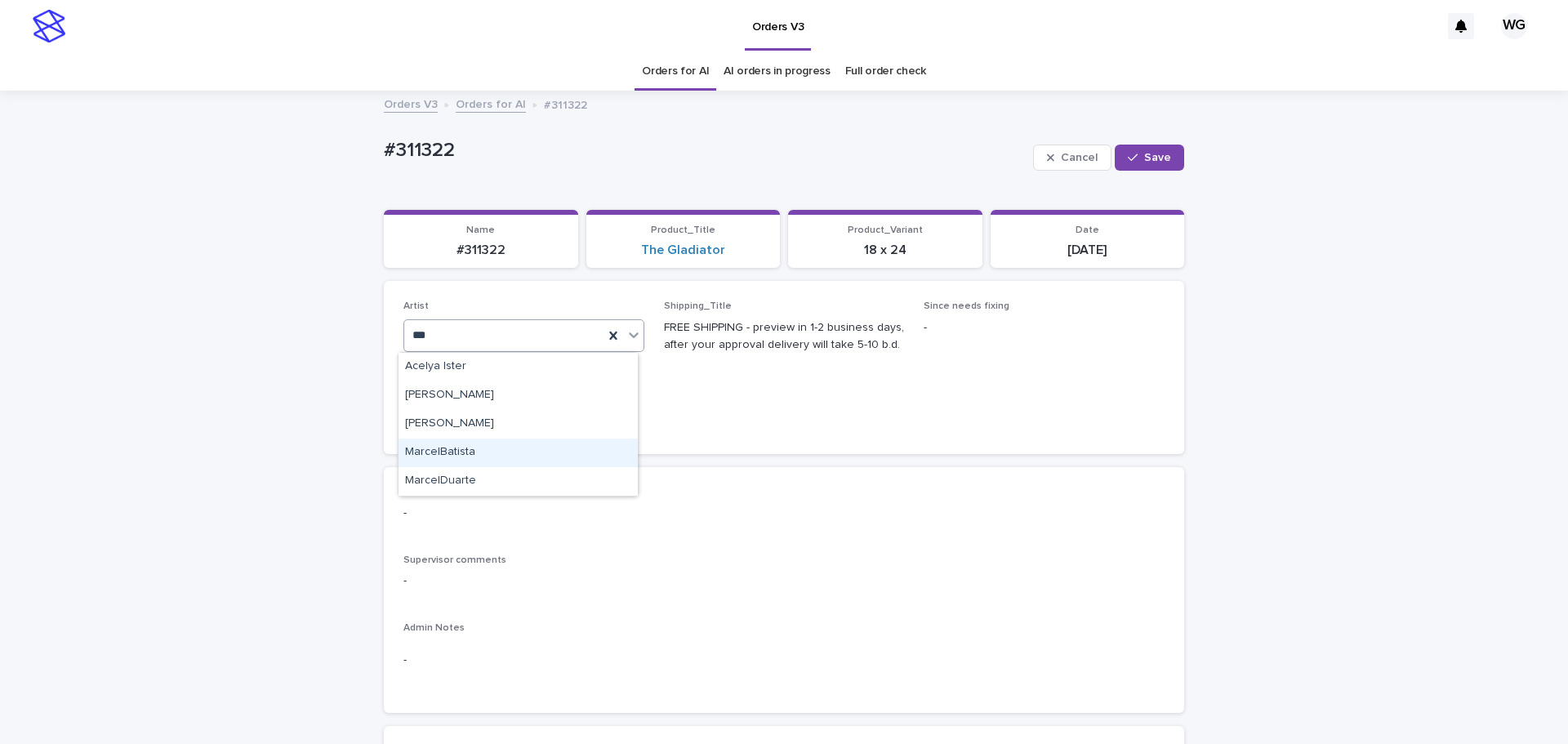 scroll, scrollTop: 0, scrollLeft: 0, axis: both 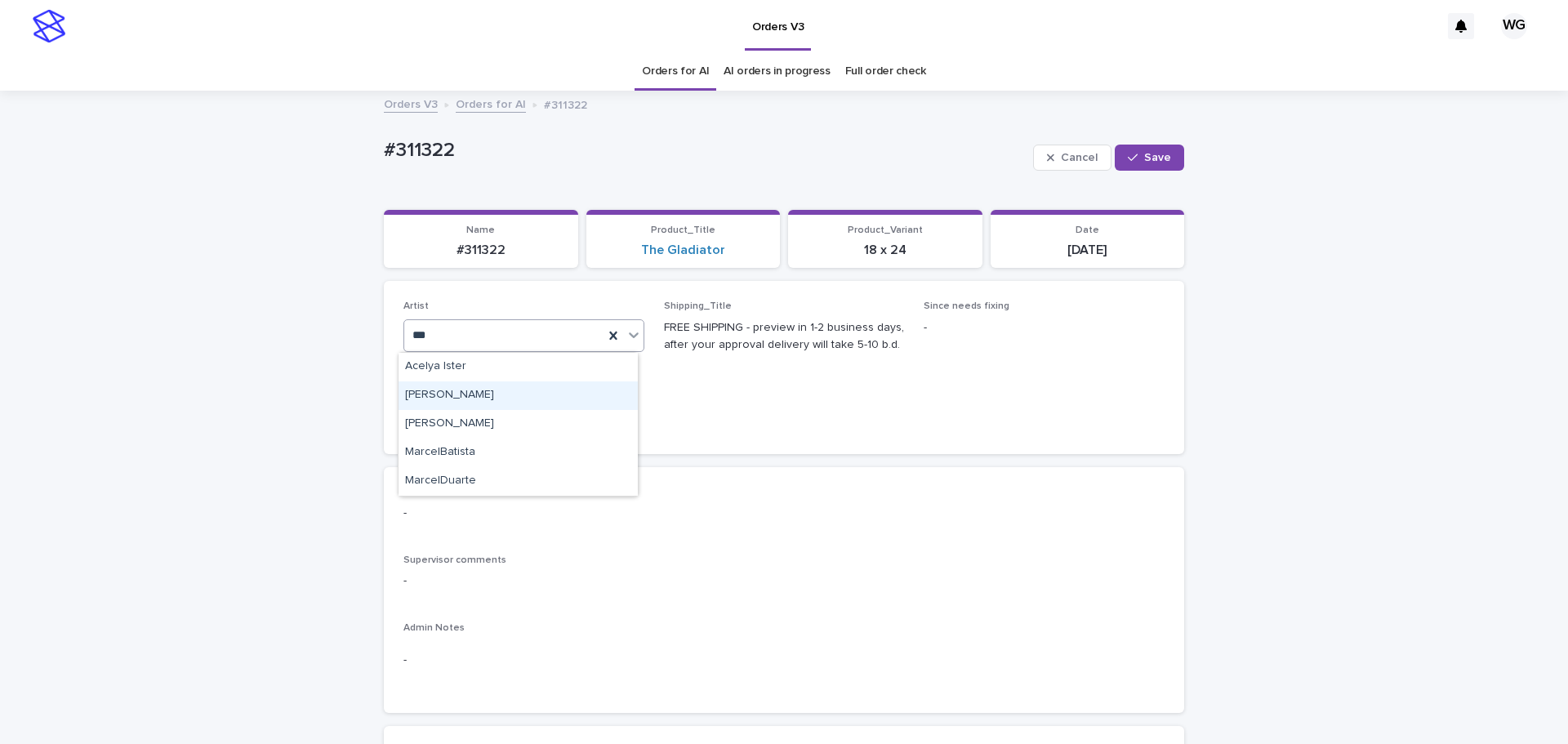 click on "[PERSON_NAME]" at bounding box center [518, 395] 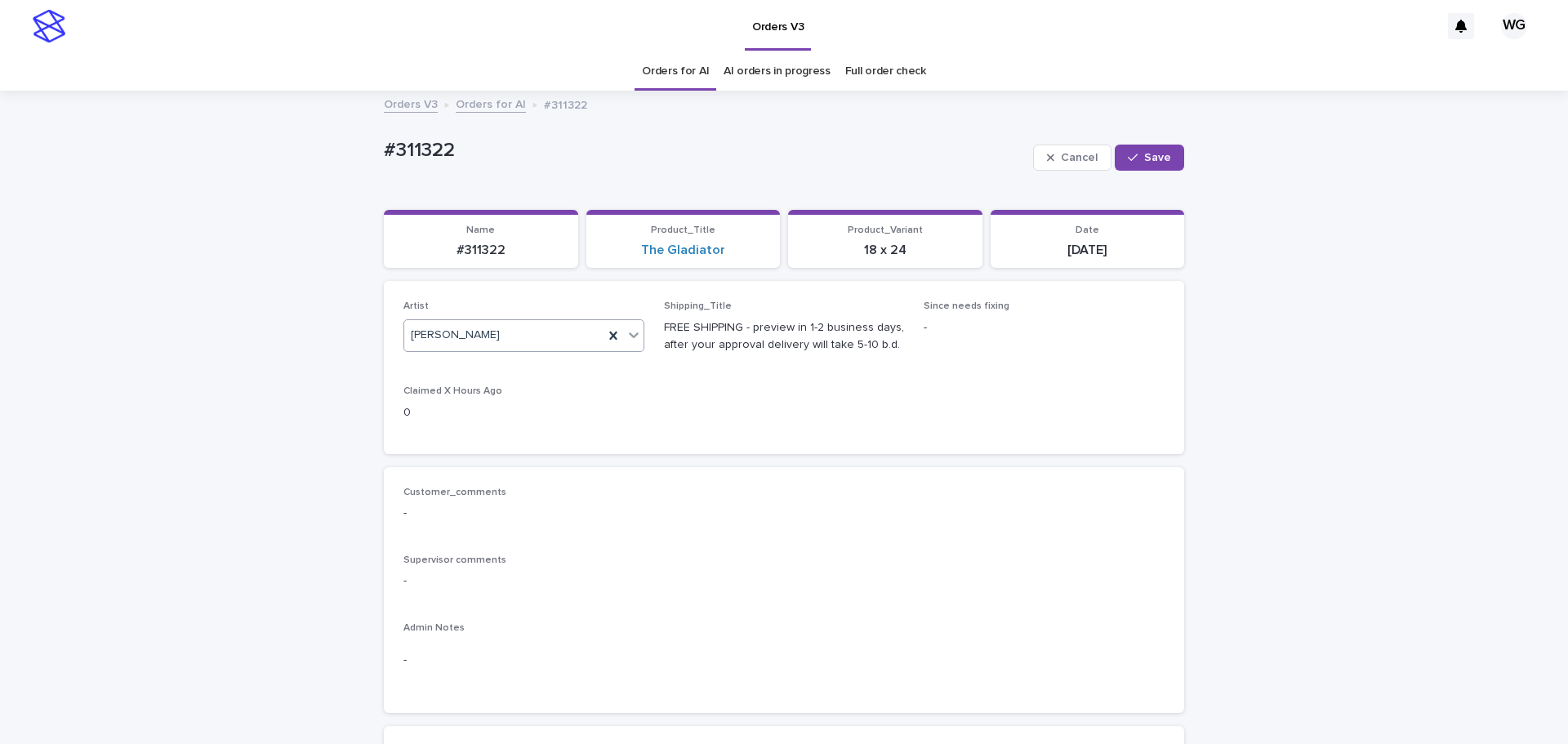 click on "Save" at bounding box center (1149, 158) 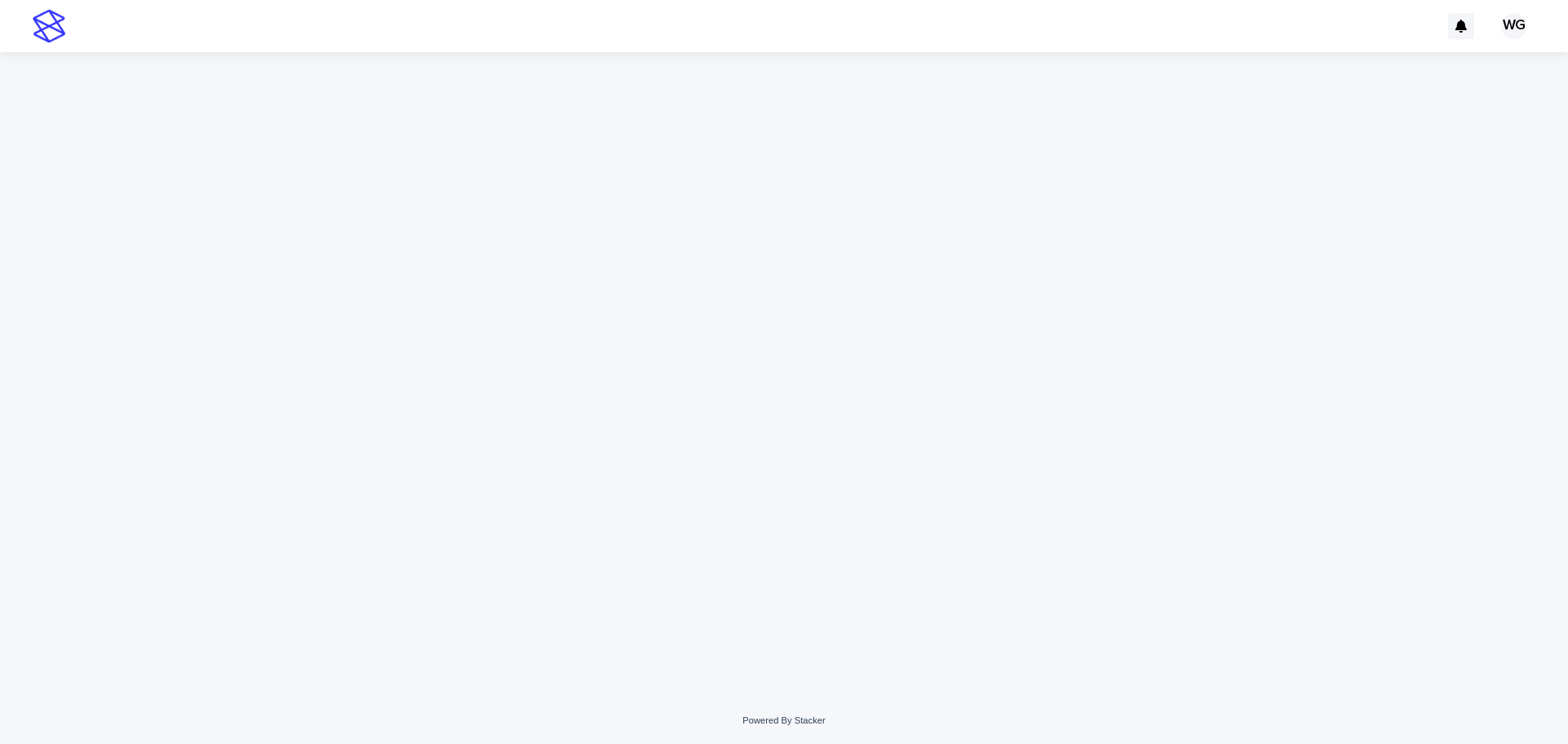 scroll, scrollTop: 0, scrollLeft: 0, axis: both 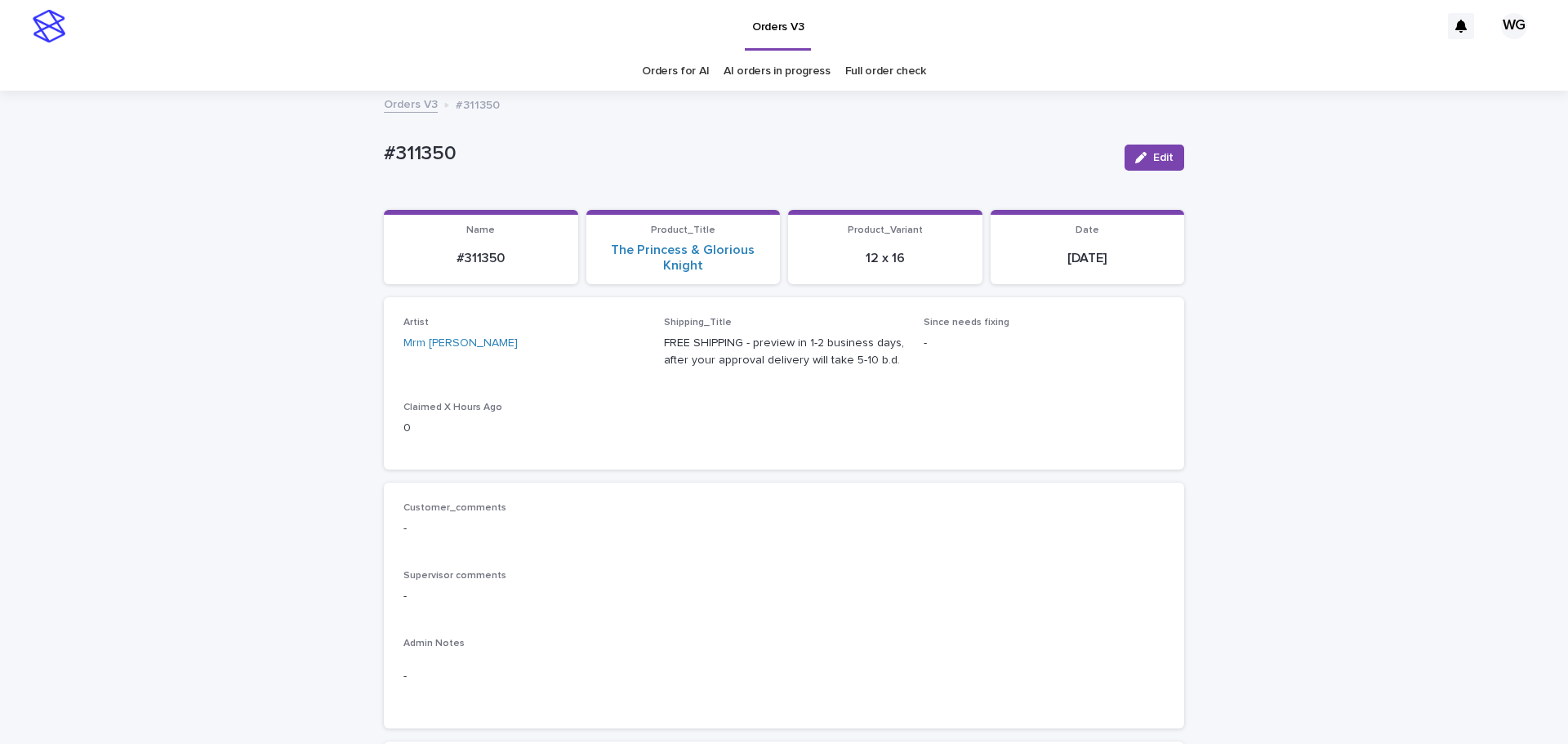 click on "#311350" at bounding box center (747, 154) 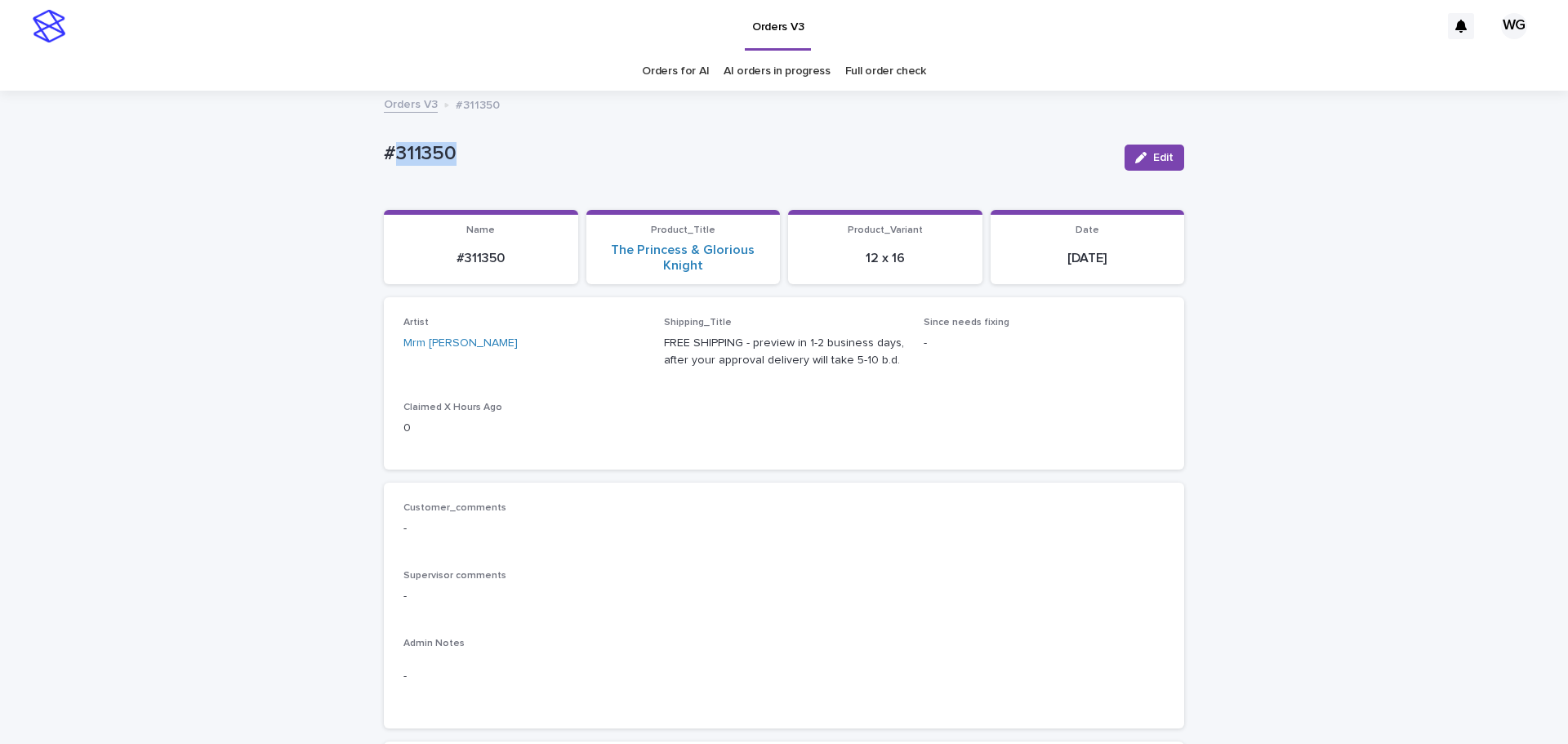 click on "#311350" at bounding box center [747, 154] 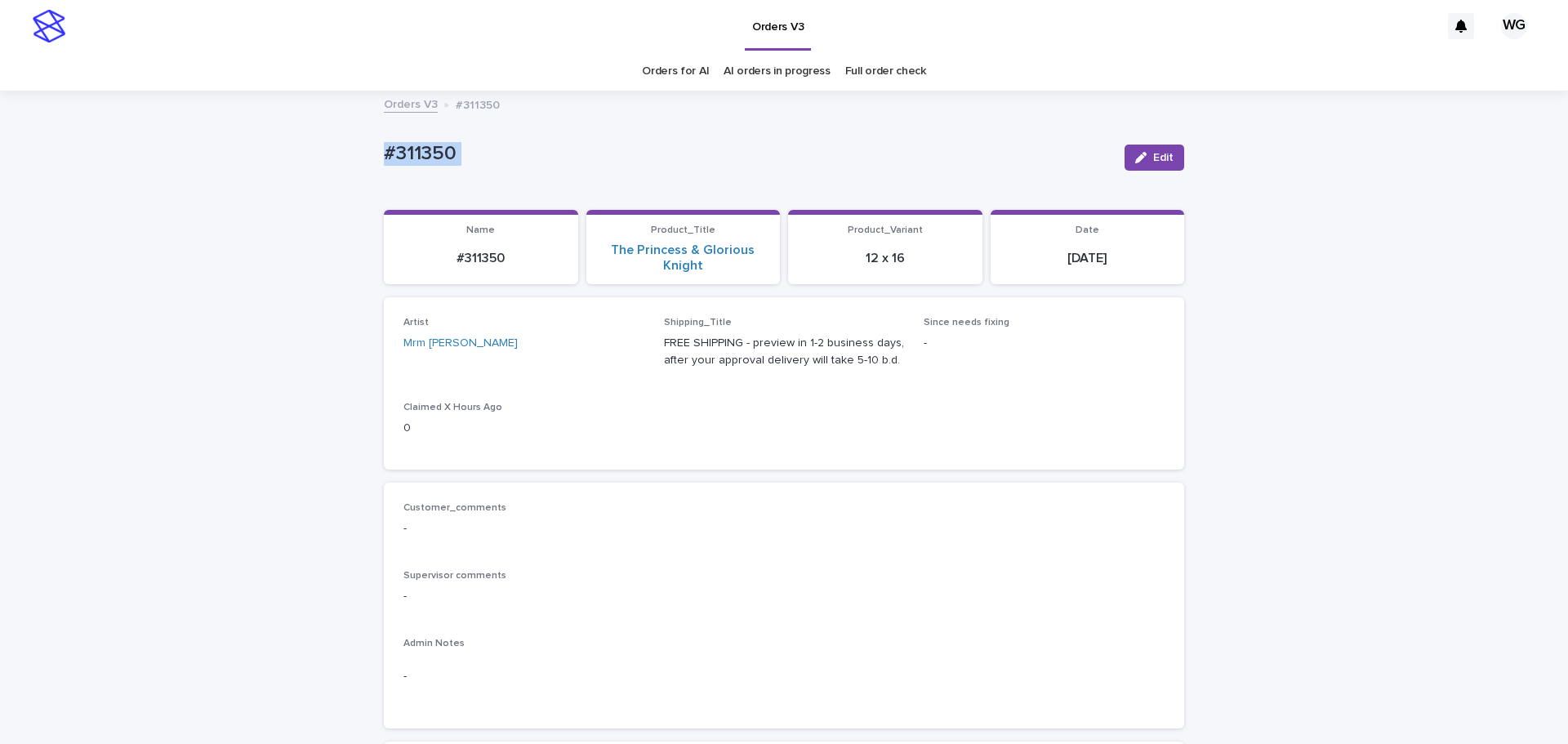 copy on "#311350 Edit Sorry, there was an error saving your record. Please try again. Please fill out the required fields below. Loading... Saving… Loading... Saving… Loading... Saving…" 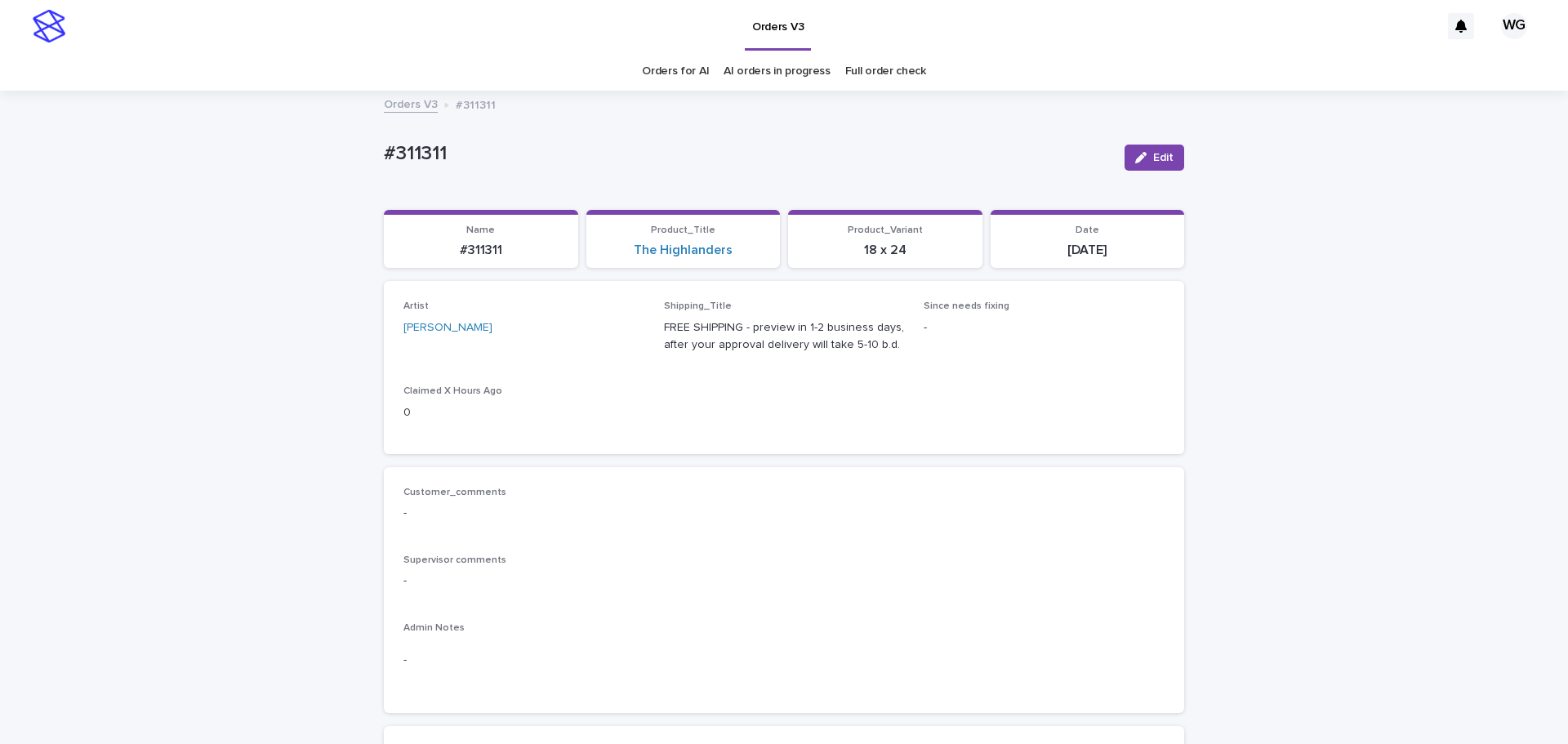 scroll, scrollTop: 0, scrollLeft: 0, axis: both 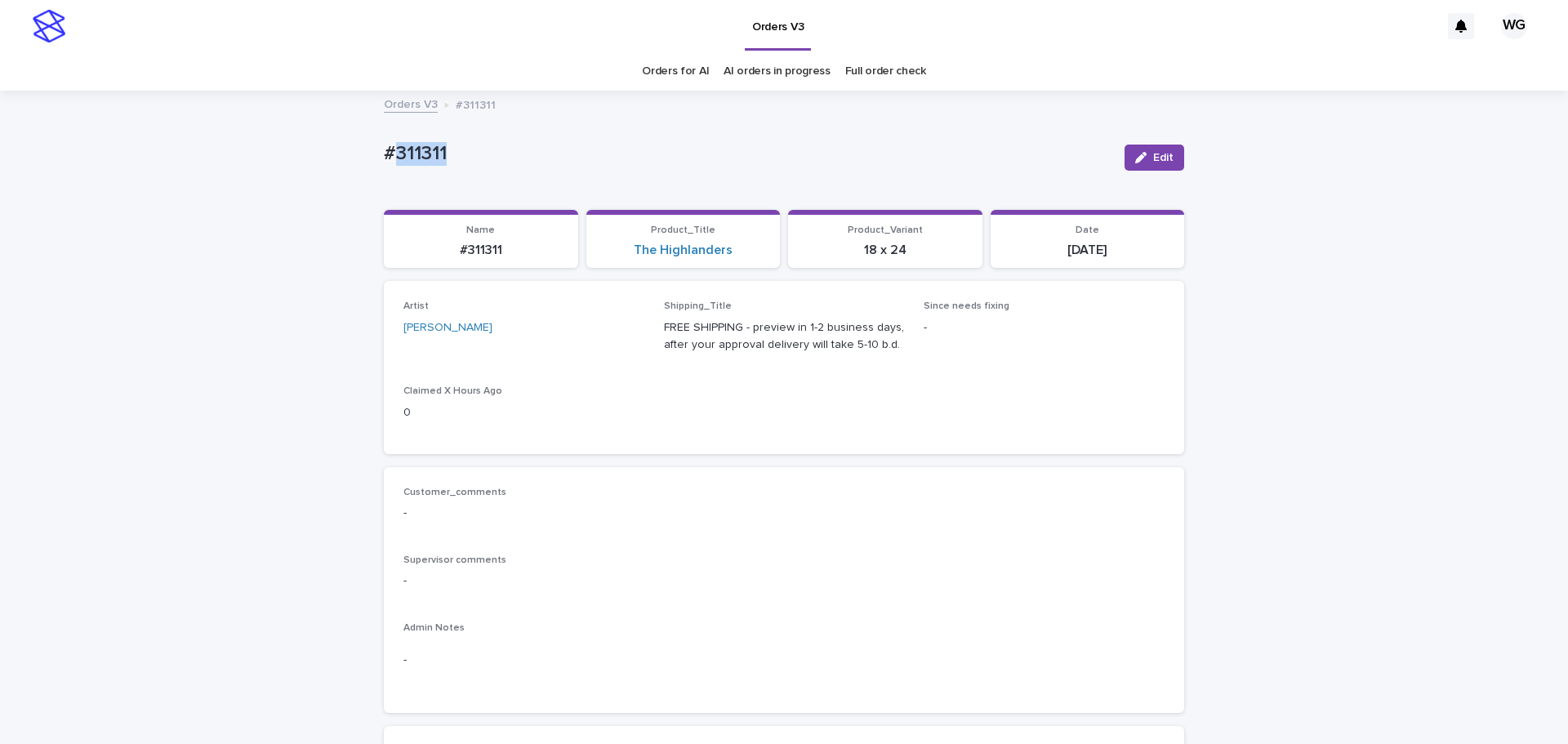 click on "#311311" at bounding box center (747, 154) 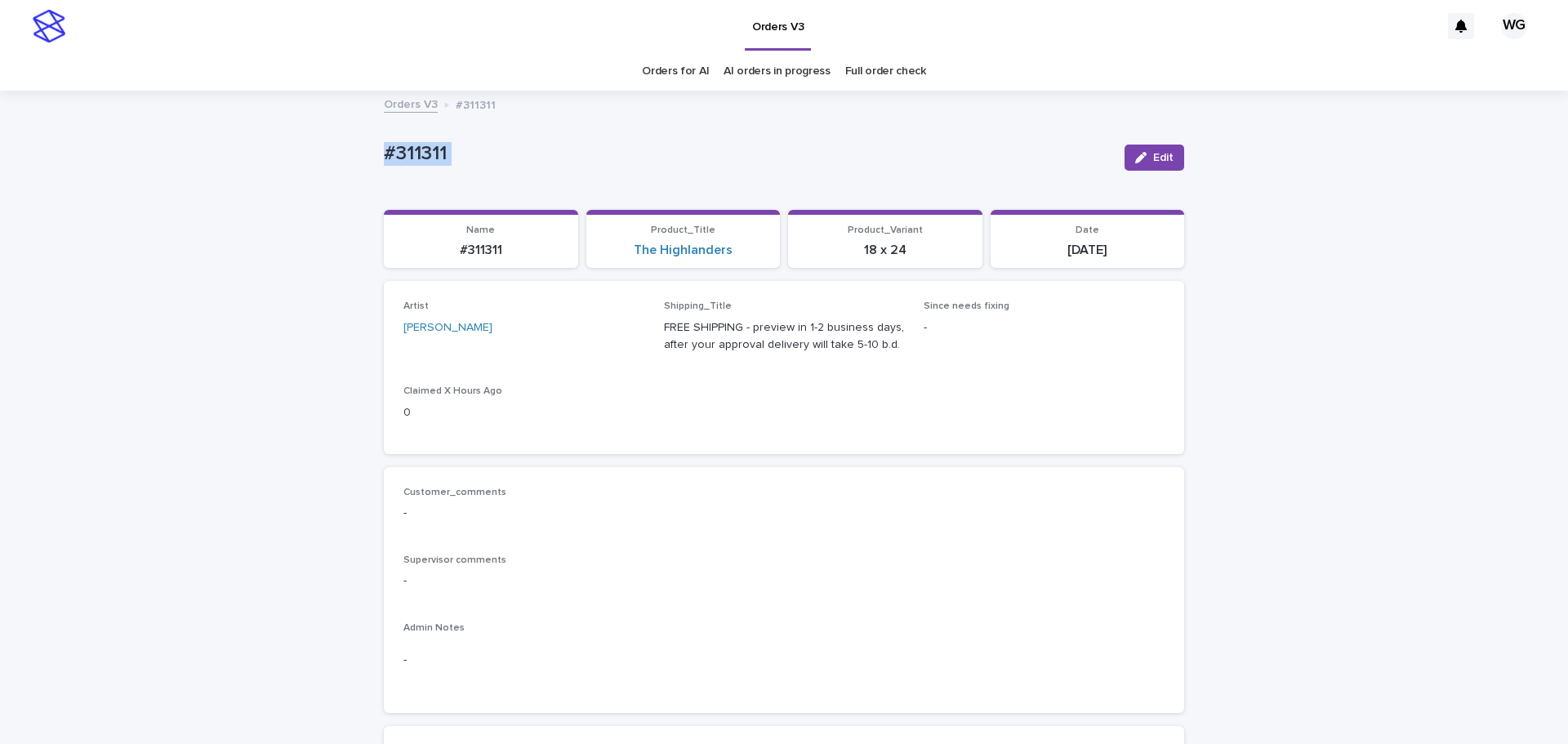 copy on "#311311 Edit Sorry, there was an error saving your record. Please try again. Please fill out the required fields below. Loading... Saving… Loading... Saving… Loading... Saving…" 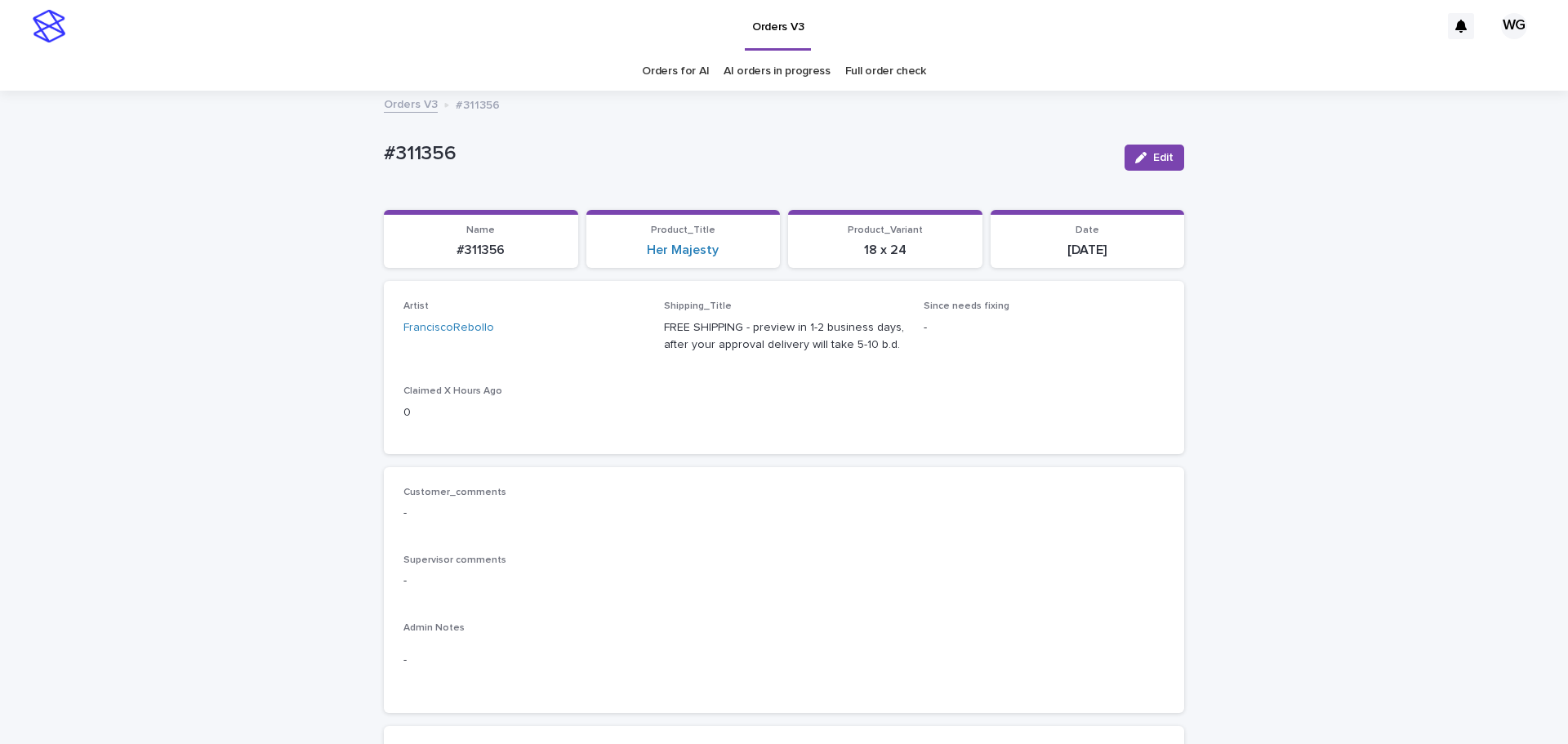 scroll, scrollTop: 0, scrollLeft: 0, axis: both 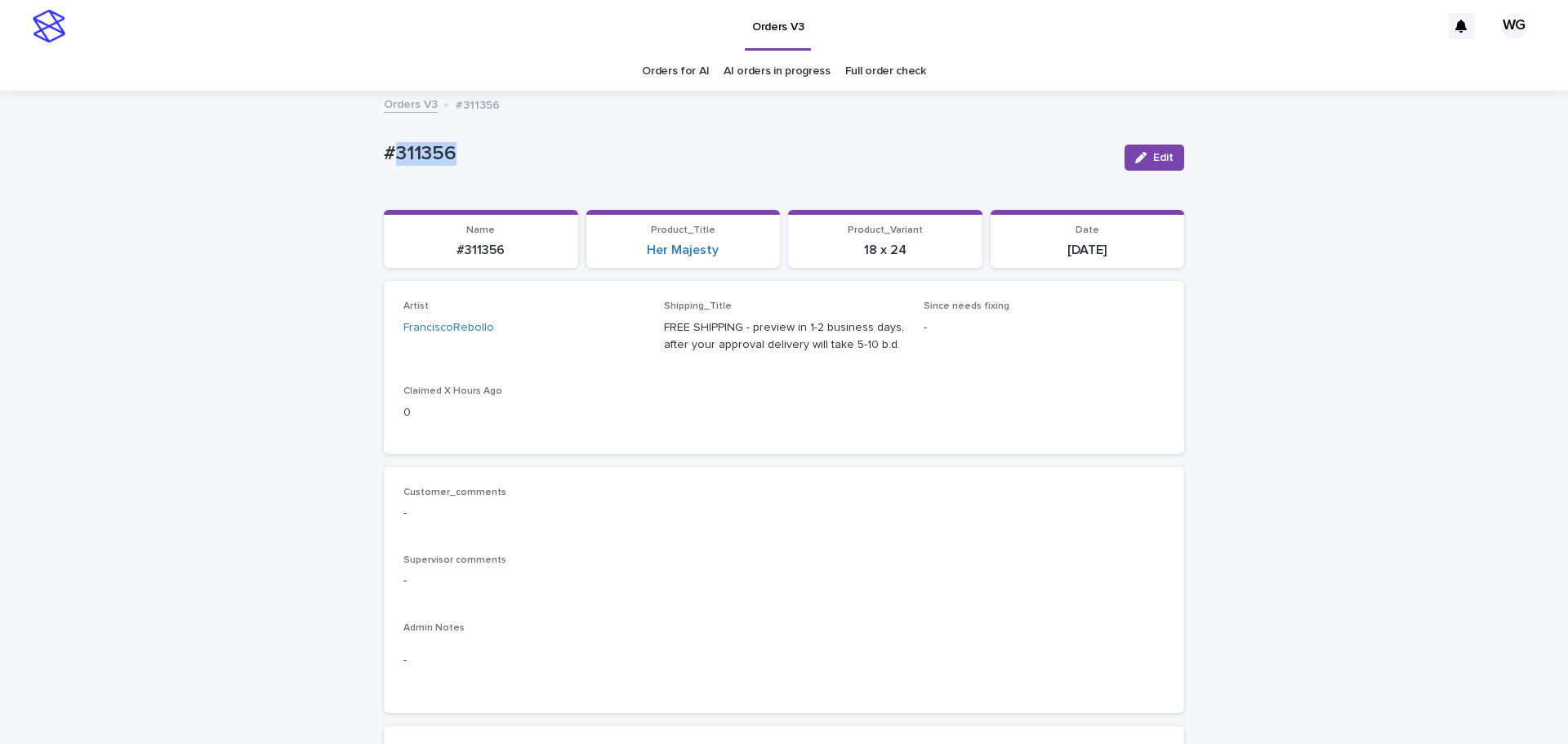 click on "#311356" at bounding box center (747, 154) 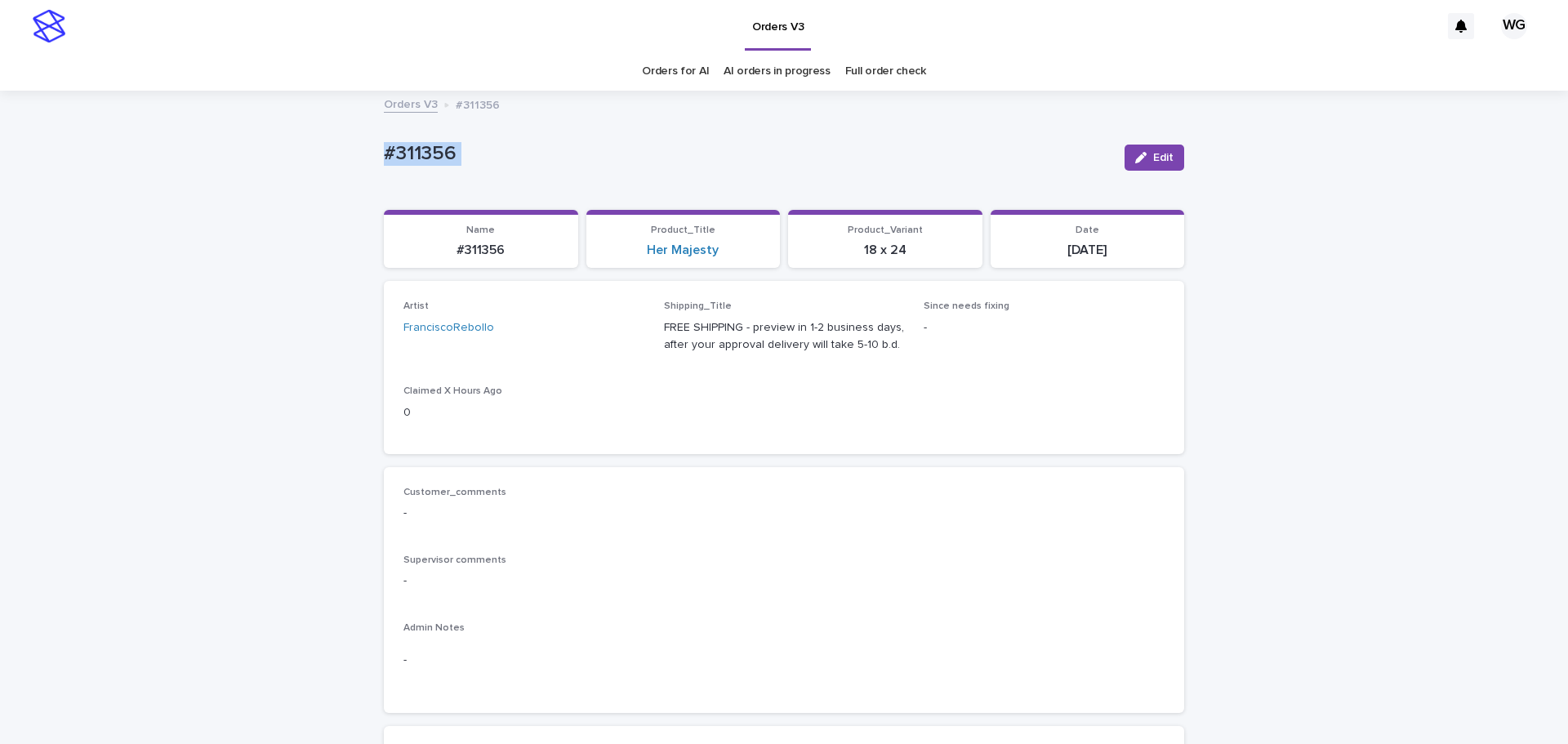 copy on "#311356 Edit Sorry, there was an error saving your record. Please try again. Please fill out the required fields below. Loading... Saving… Loading... Saving… Loading... Saving…" 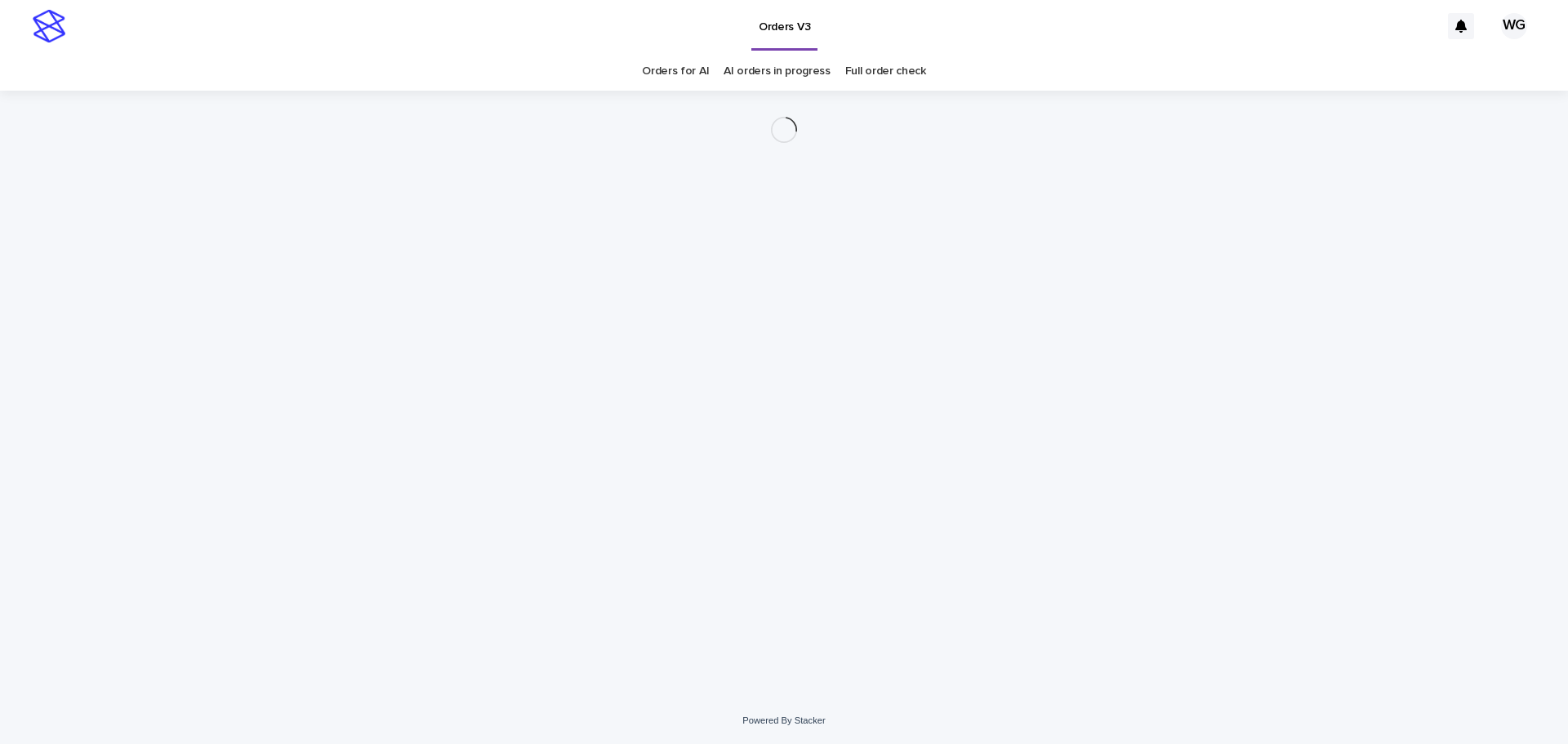 scroll, scrollTop: 0, scrollLeft: 0, axis: both 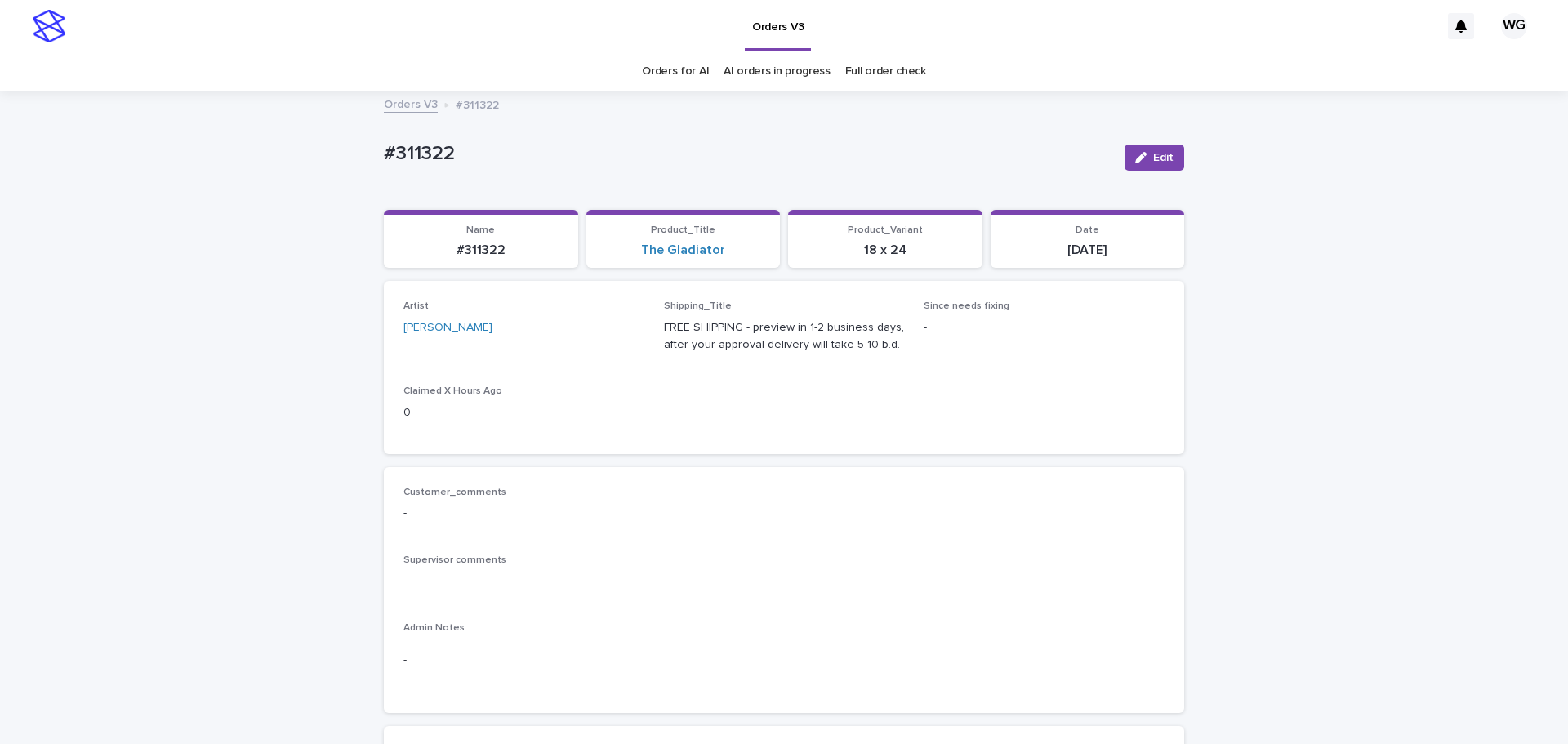 click on "#311322" at bounding box center [747, 154] 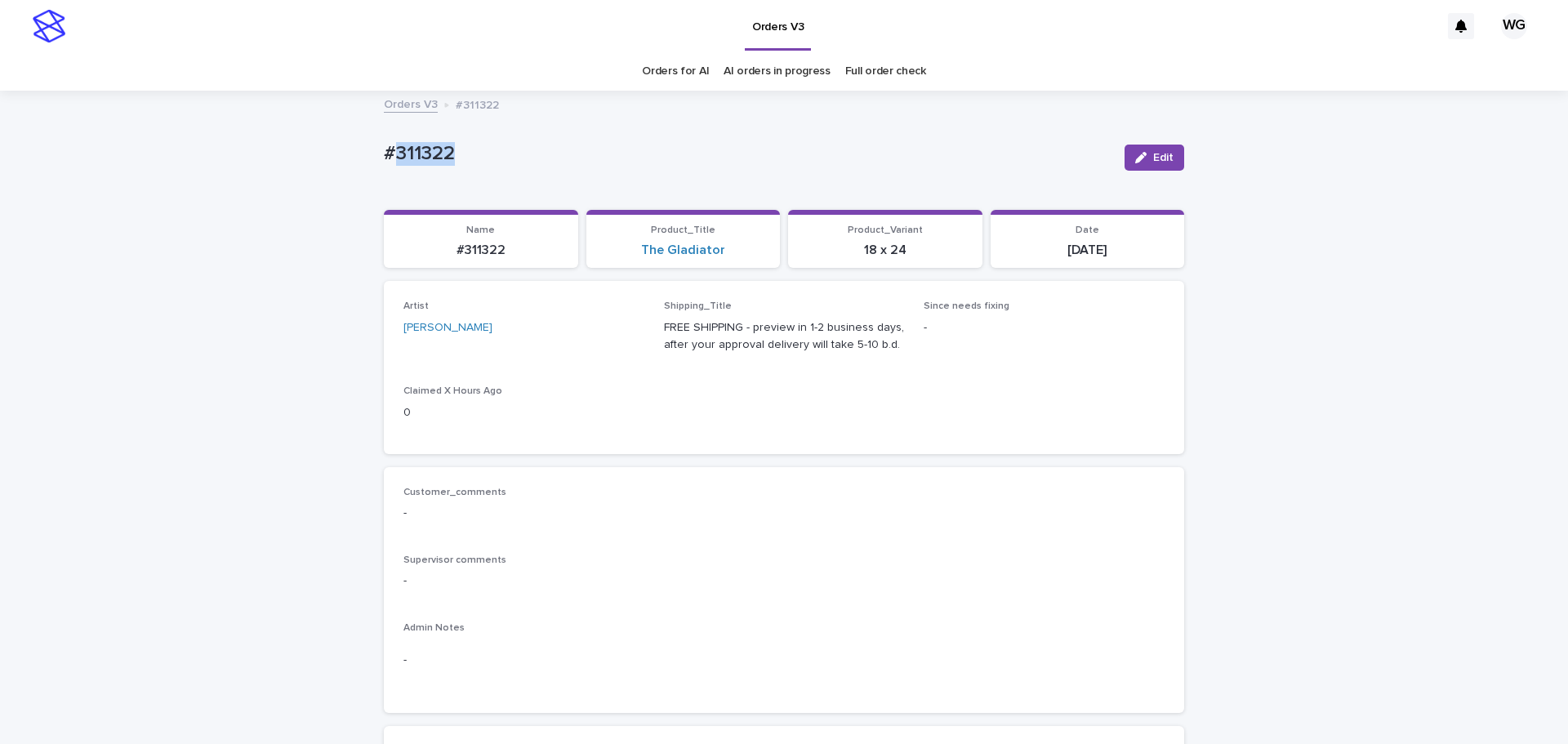 click on "#311322" at bounding box center (747, 154) 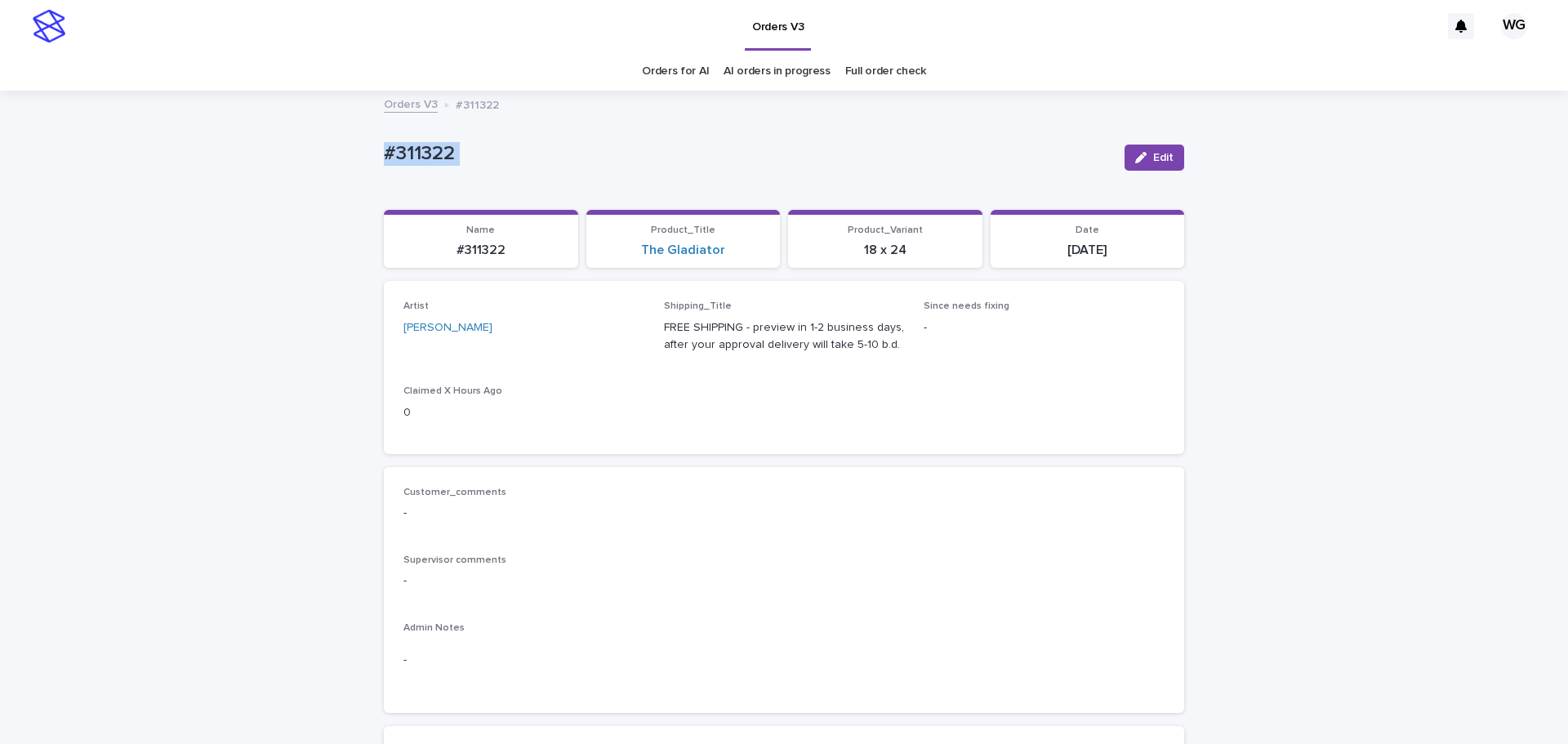 click on "#311322" at bounding box center [747, 154] 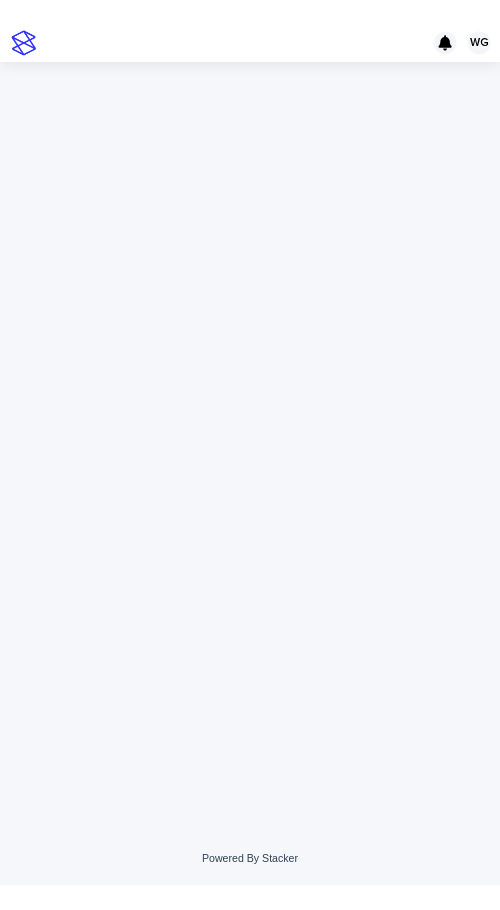 scroll, scrollTop: 0, scrollLeft: 0, axis: both 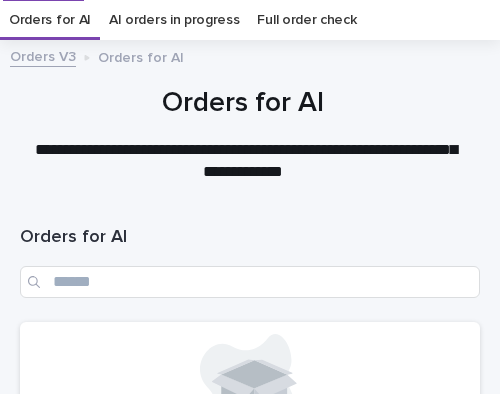 click 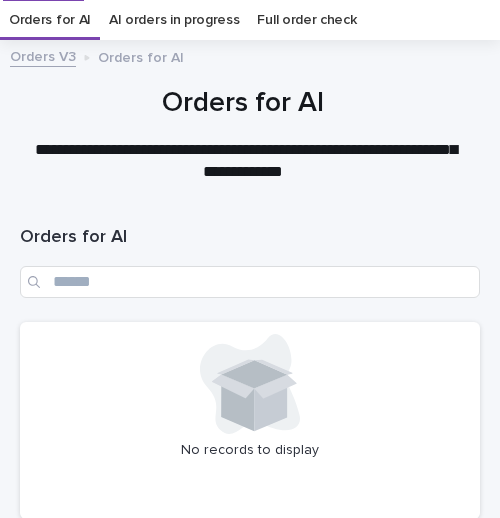 click 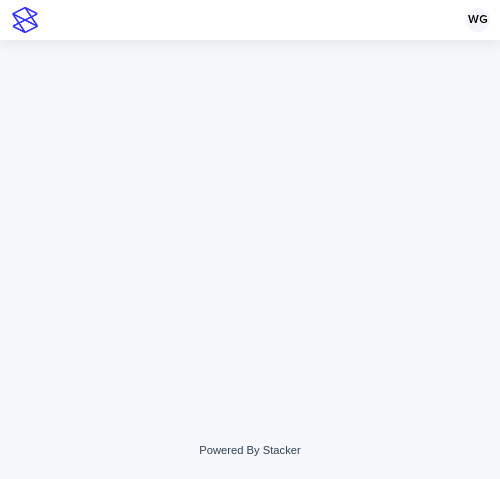scroll, scrollTop: 0, scrollLeft: 0, axis: both 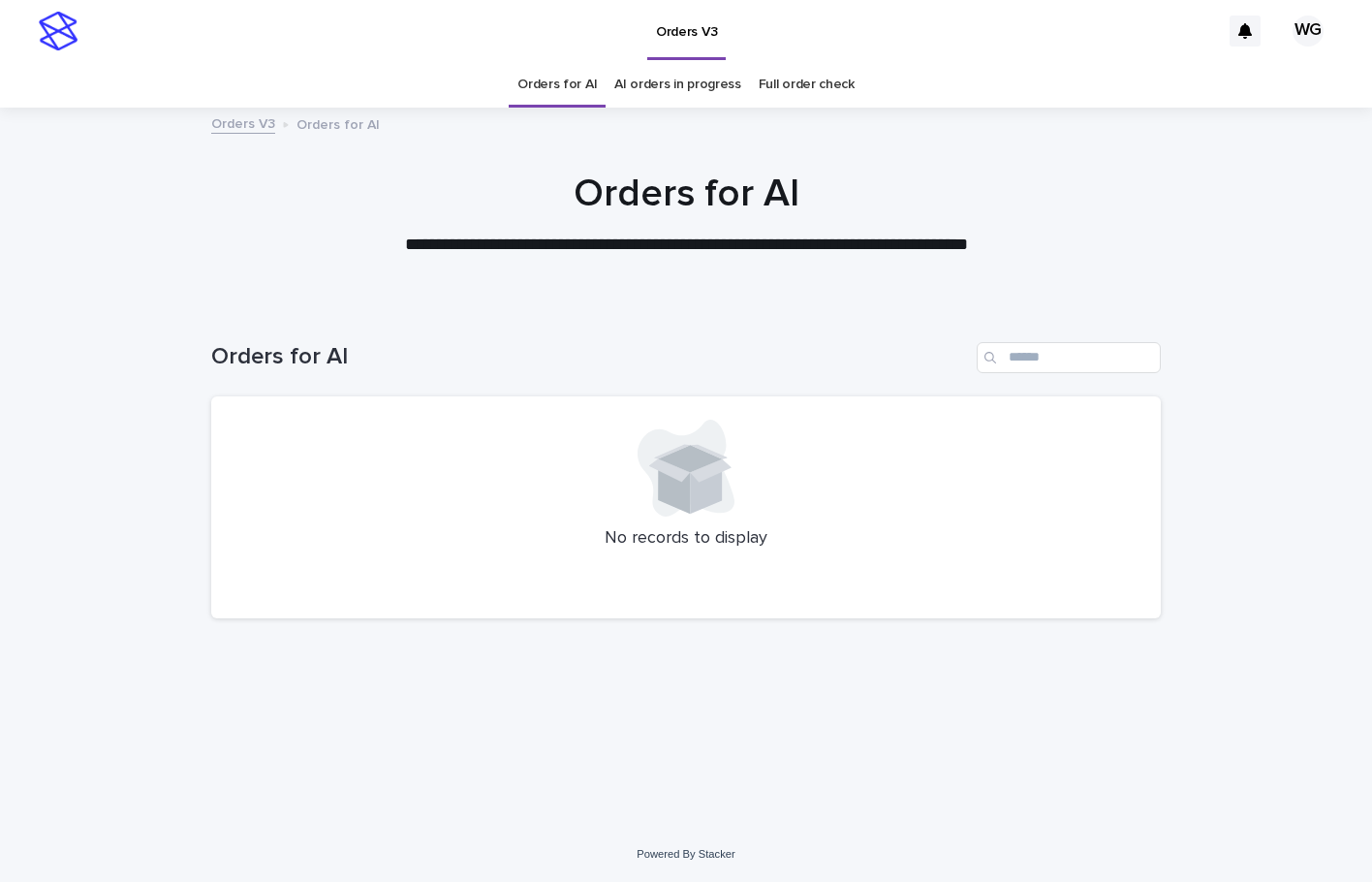 click on "AI orders in progress" at bounding box center (677, 84) 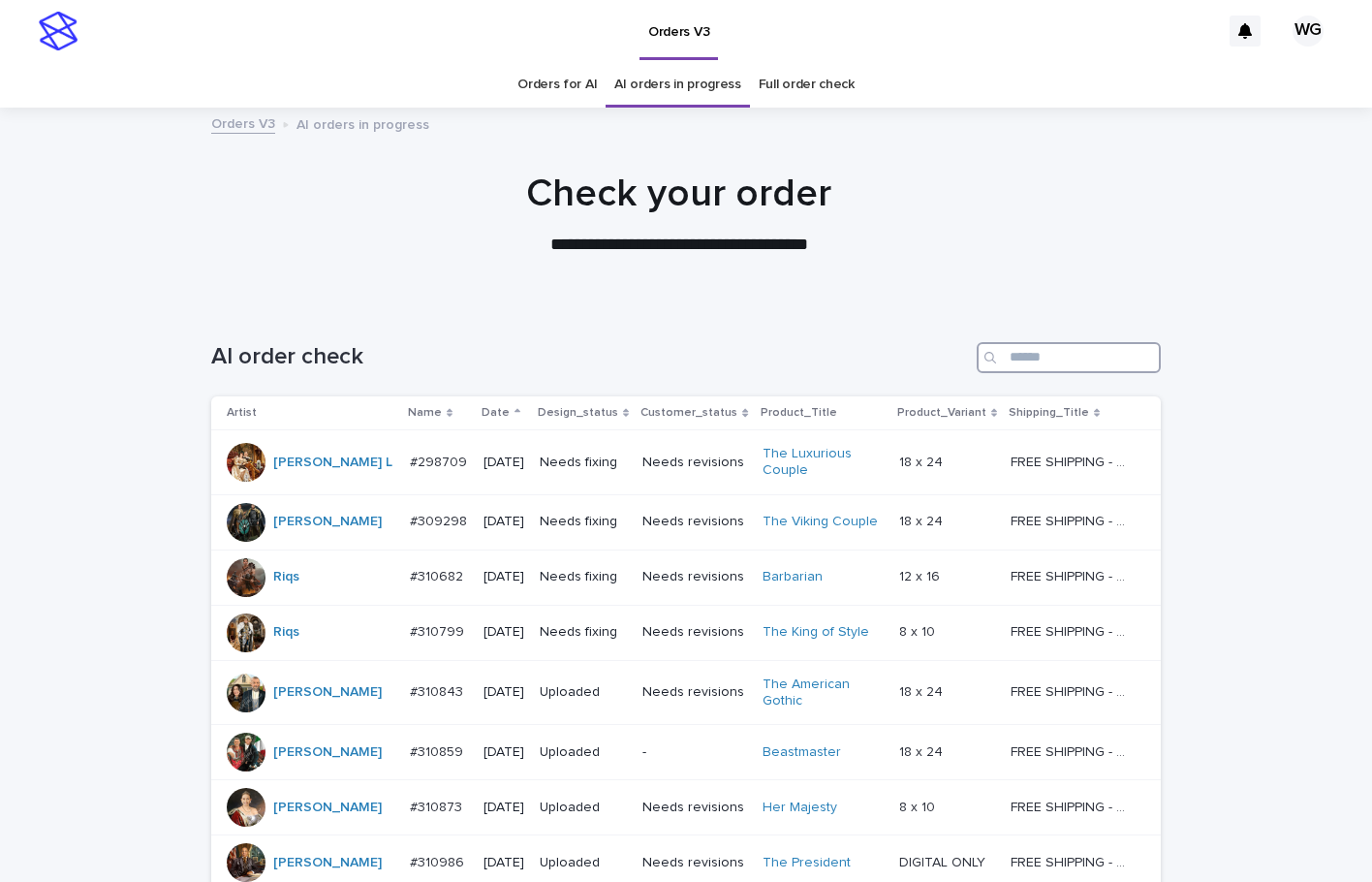 click at bounding box center [1069, 358] 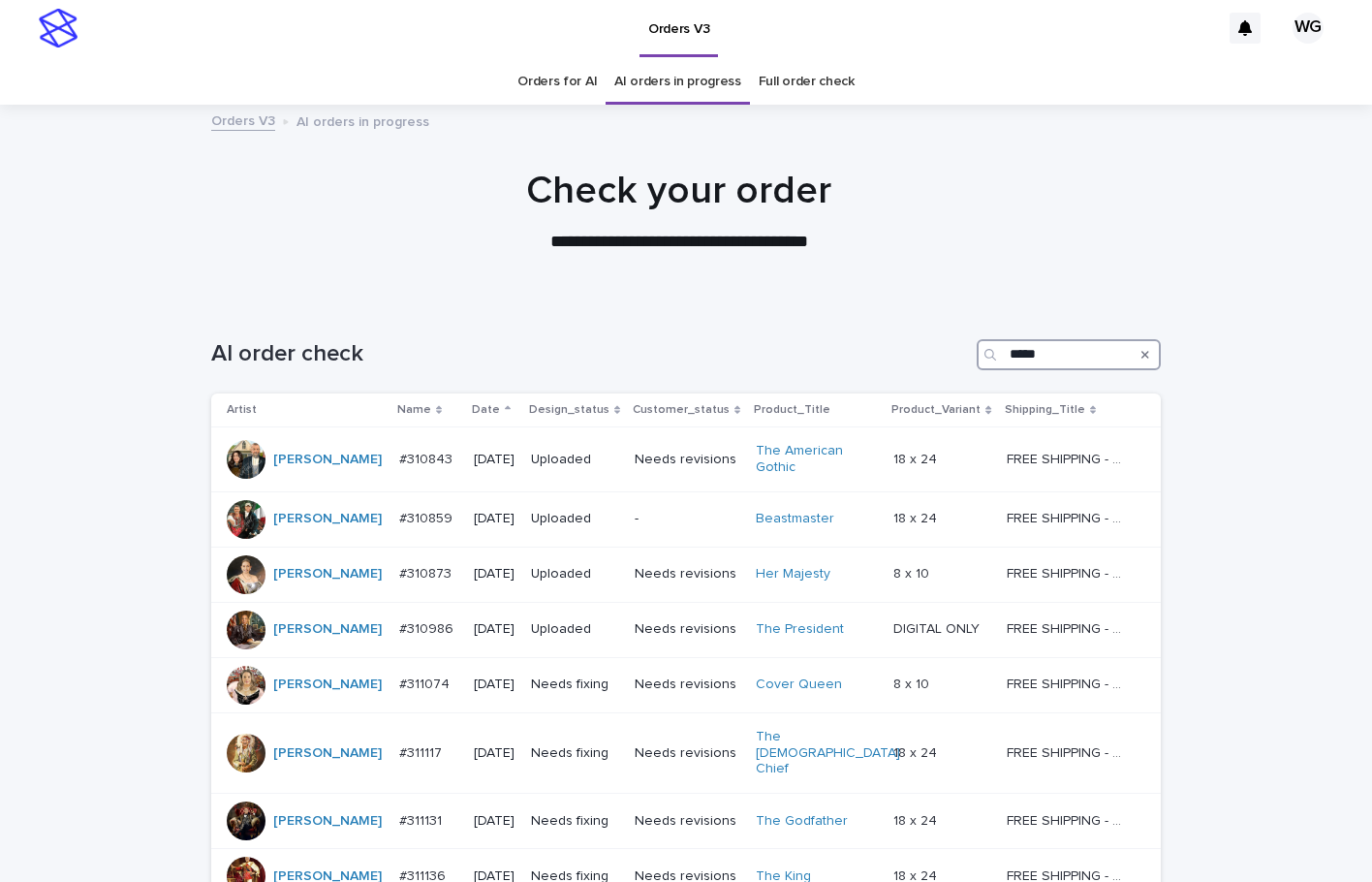 scroll, scrollTop: 137, scrollLeft: 0, axis: vertical 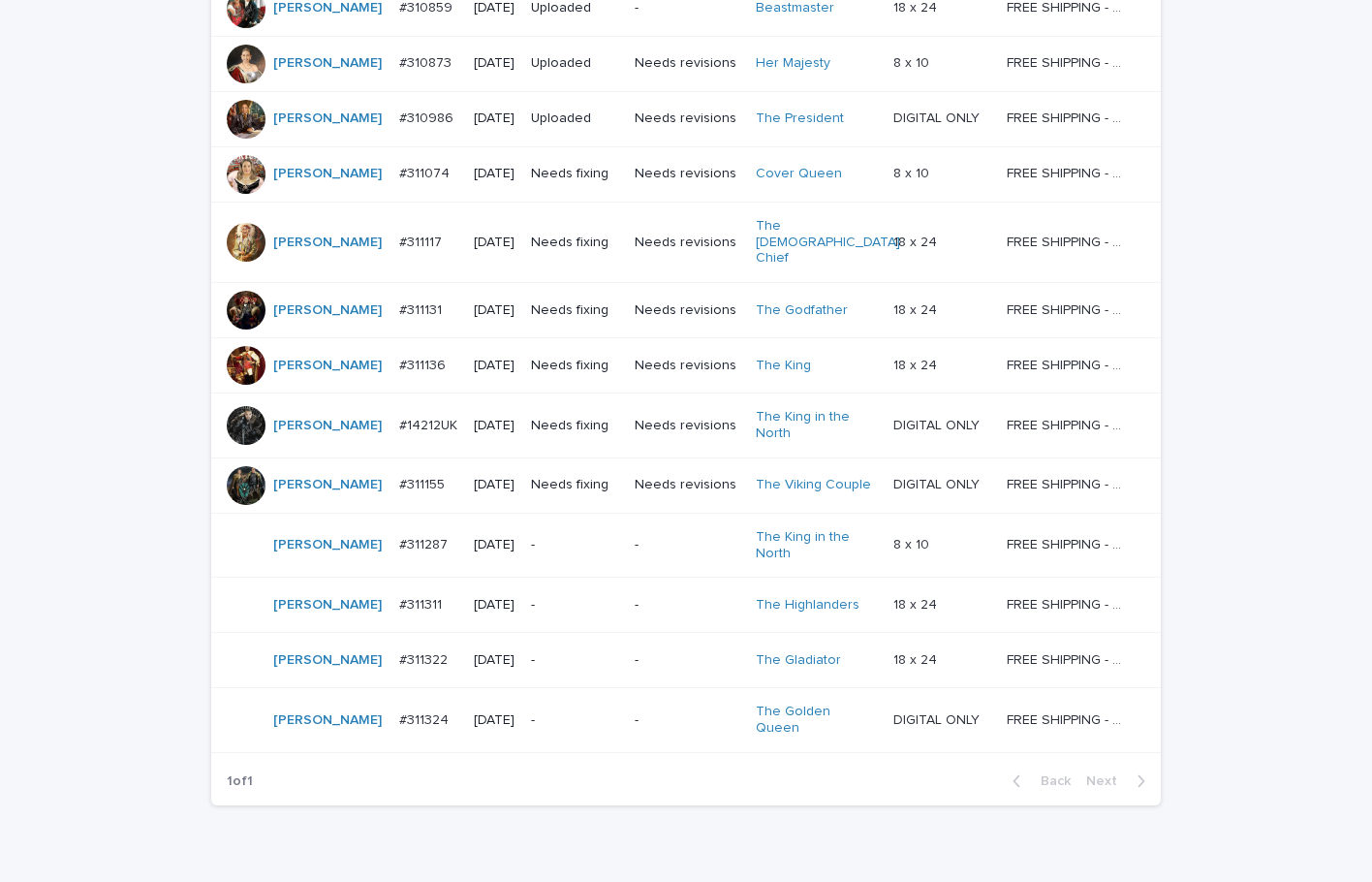 type on "*****" 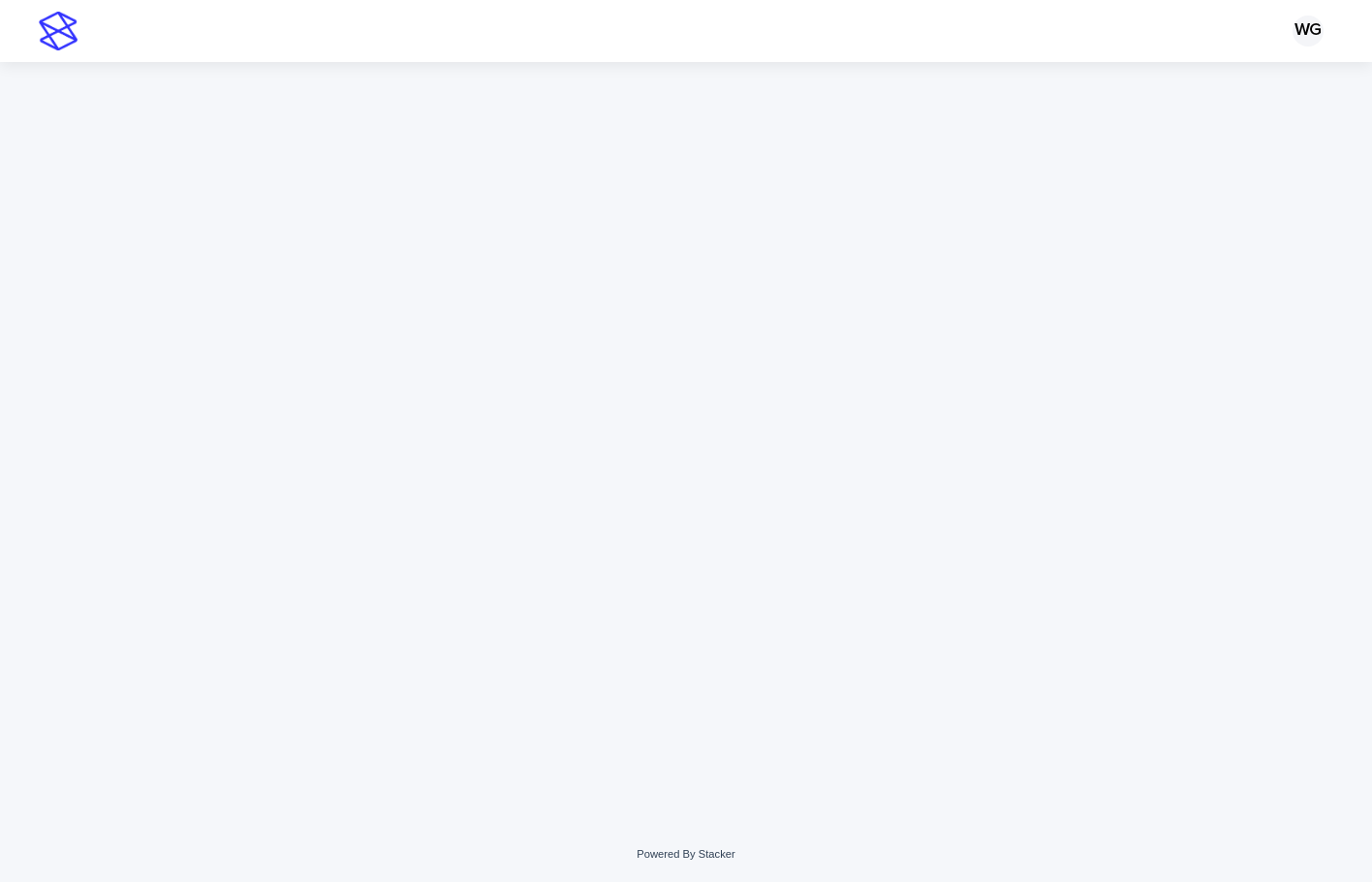 scroll, scrollTop: 0, scrollLeft: 0, axis: both 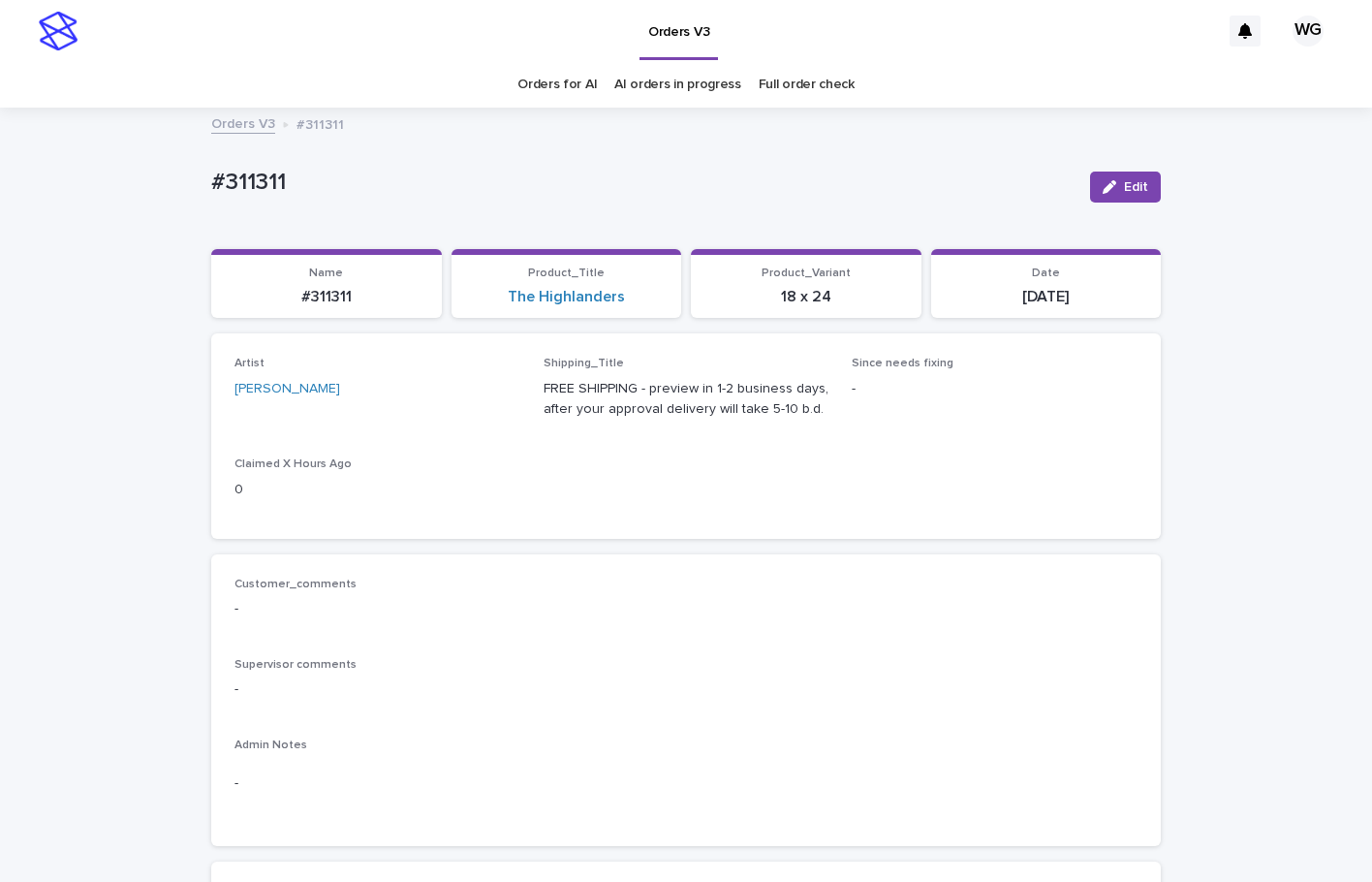 click on "Orders V3 #311311" at bounding box center [686, 125] 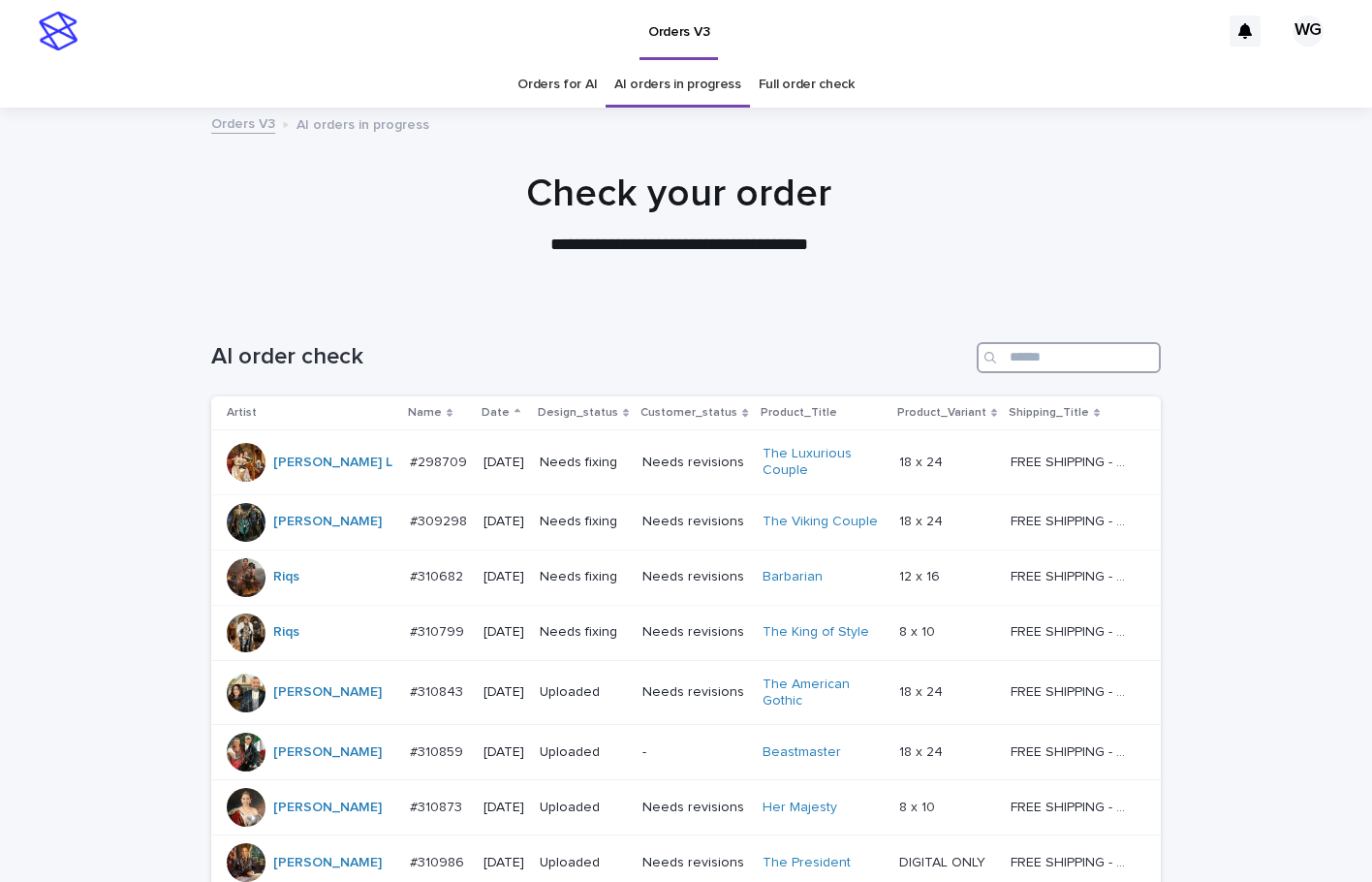 click at bounding box center (1069, 358) 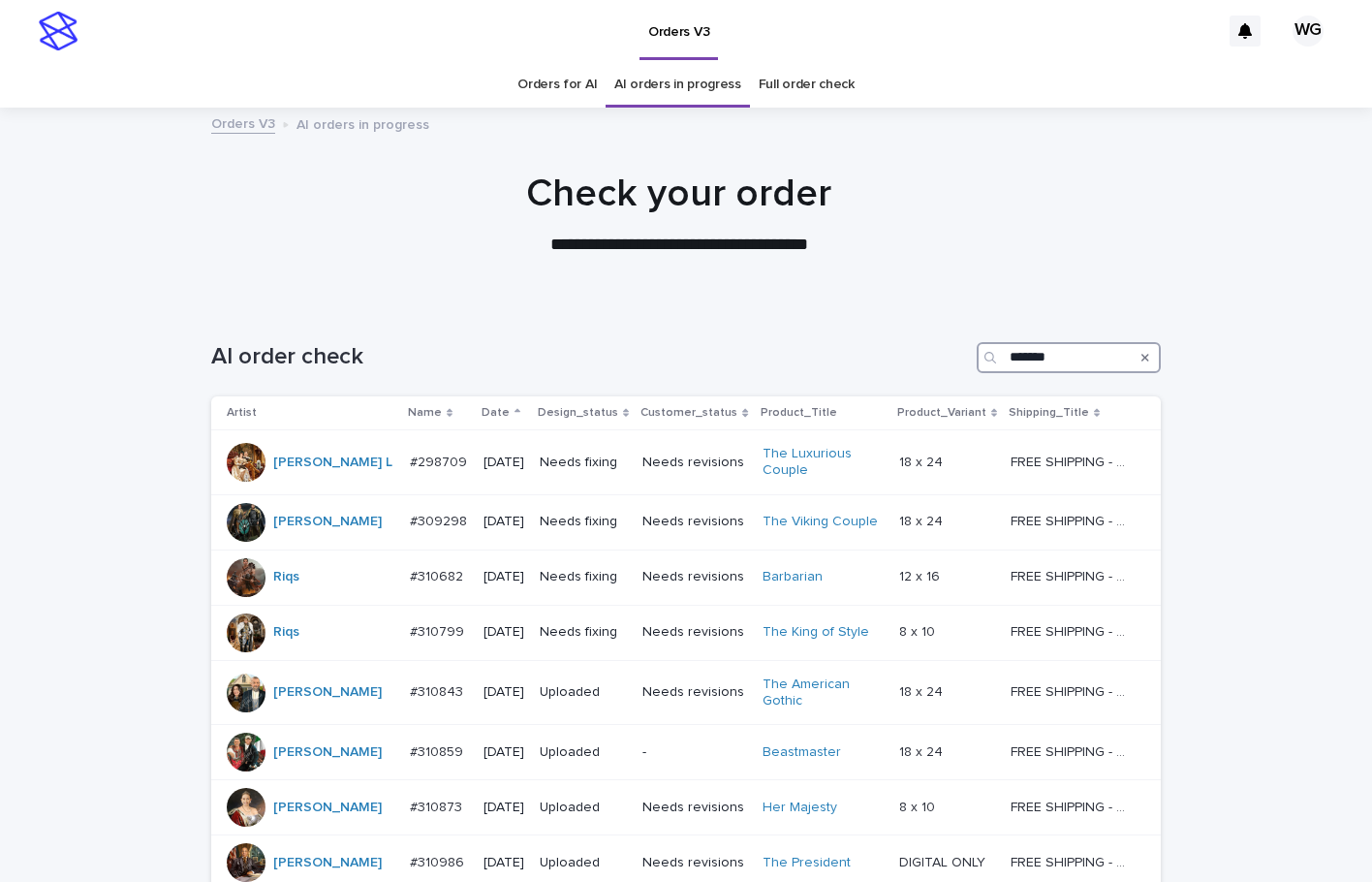 type on "*******" 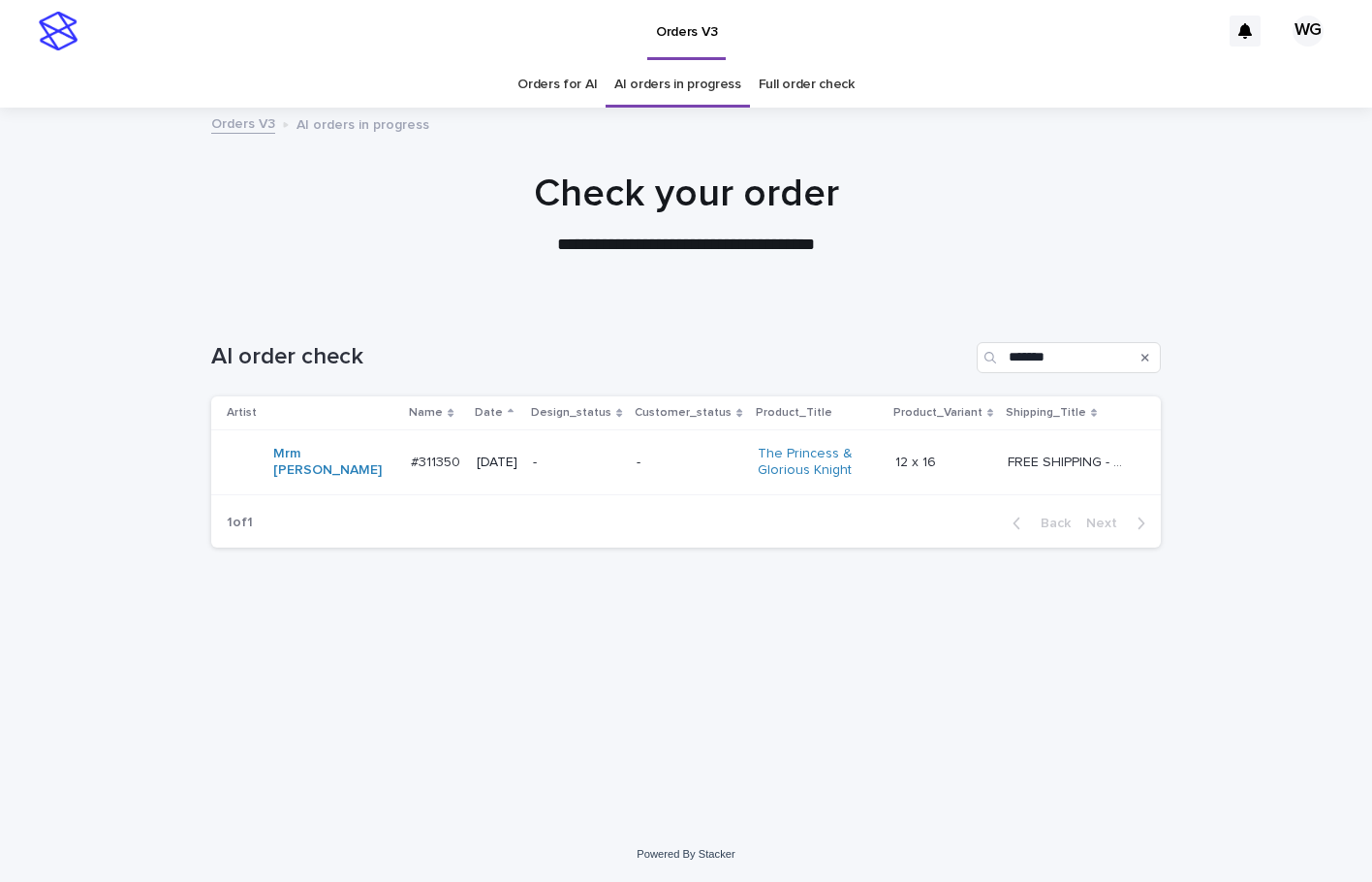 click on "-" at bounding box center [689, 462] 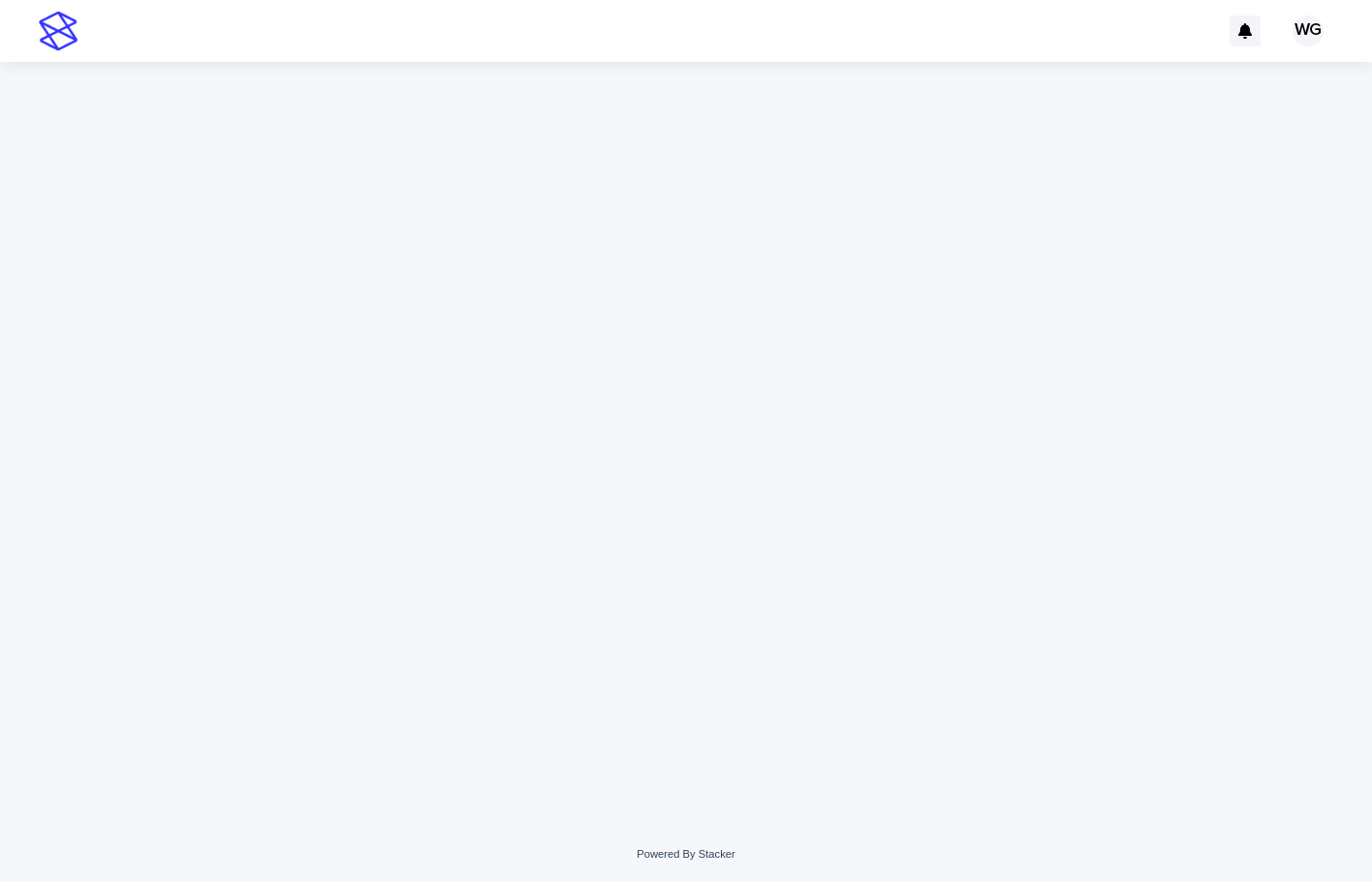 scroll, scrollTop: 0, scrollLeft: 0, axis: both 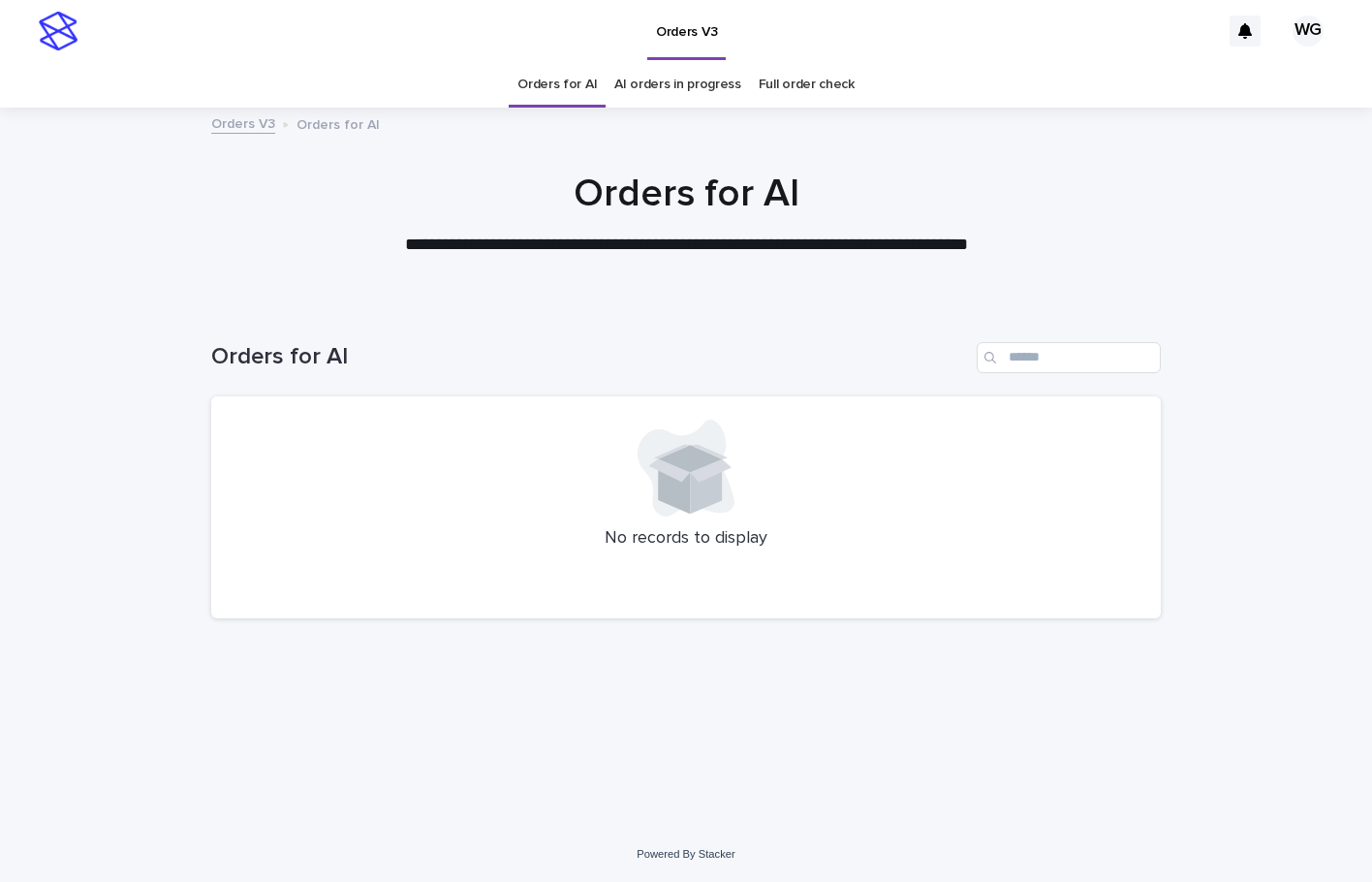 click on "AI orders in progress" at bounding box center [677, 84] 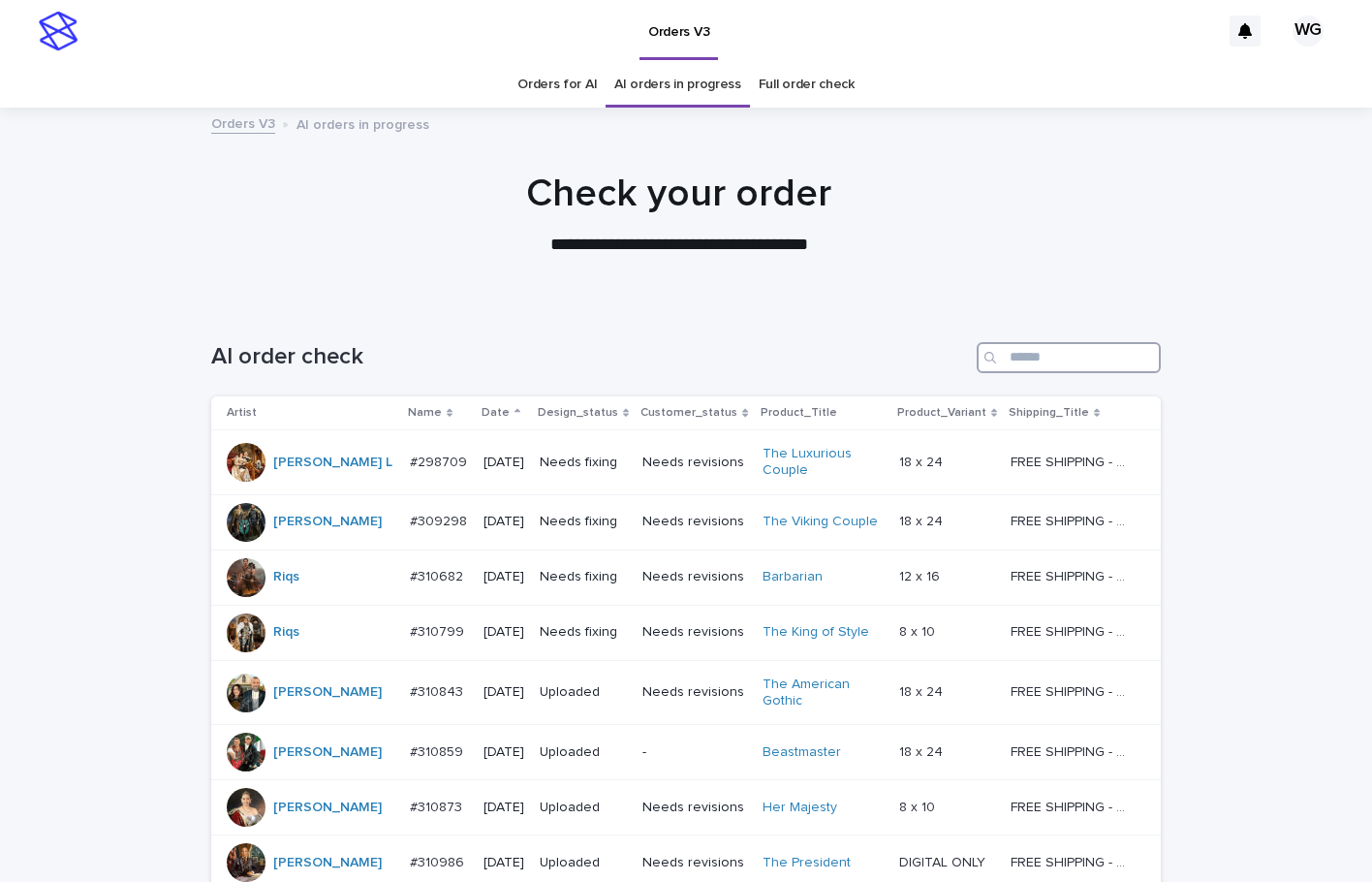 click at bounding box center (1069, 358) 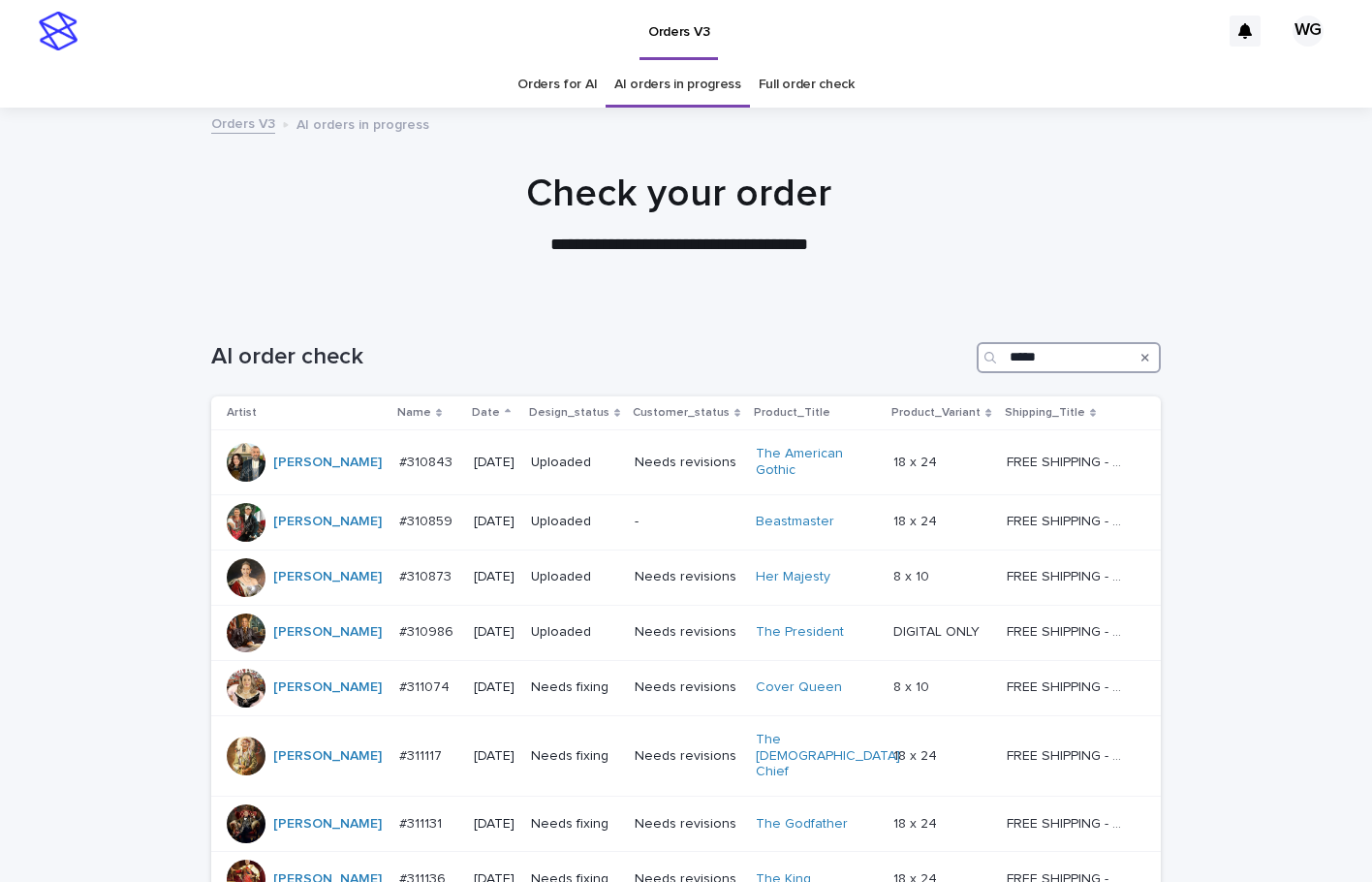 type on "*****" 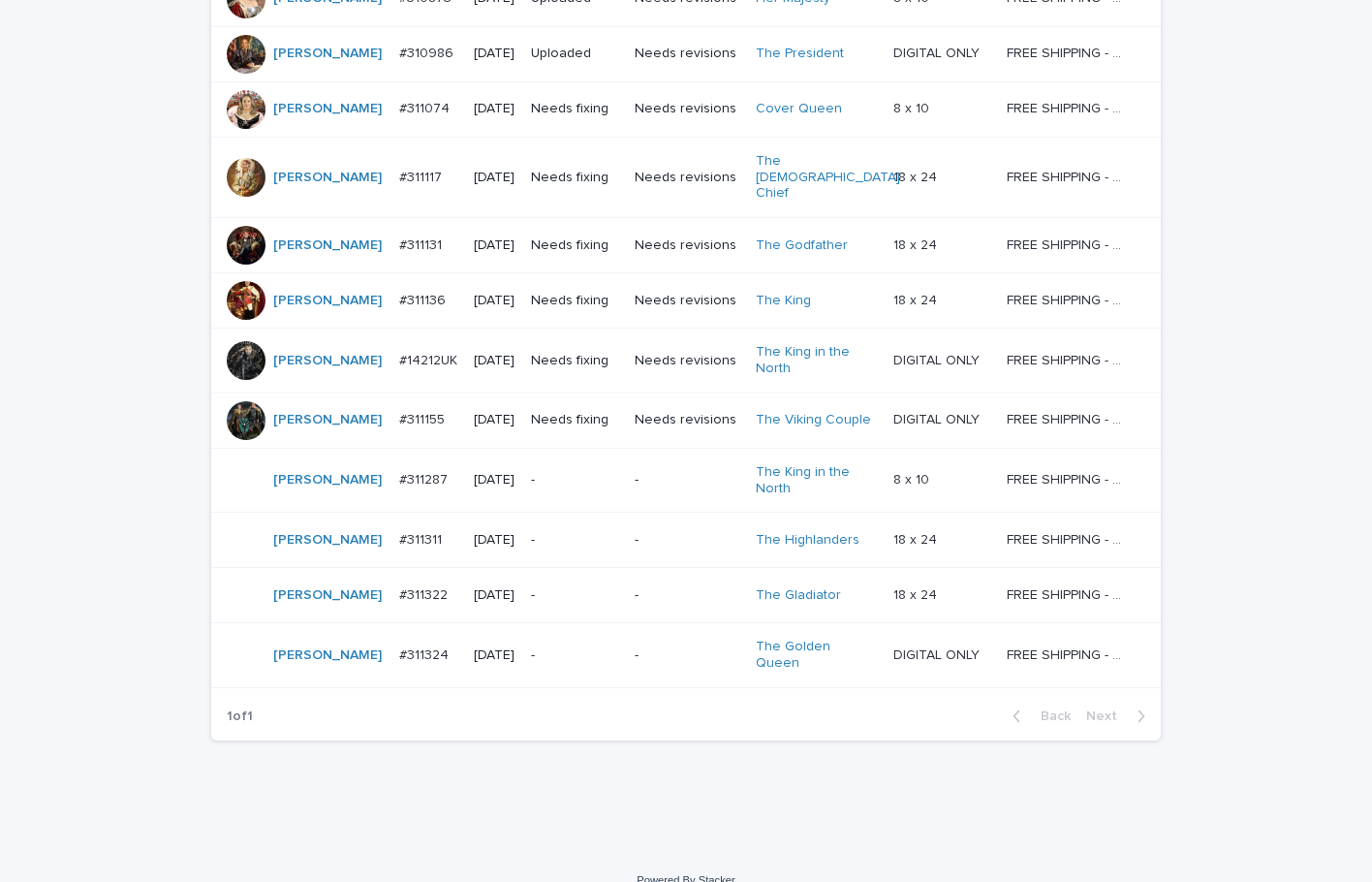 click on "-" at bounding box center (687, 540) 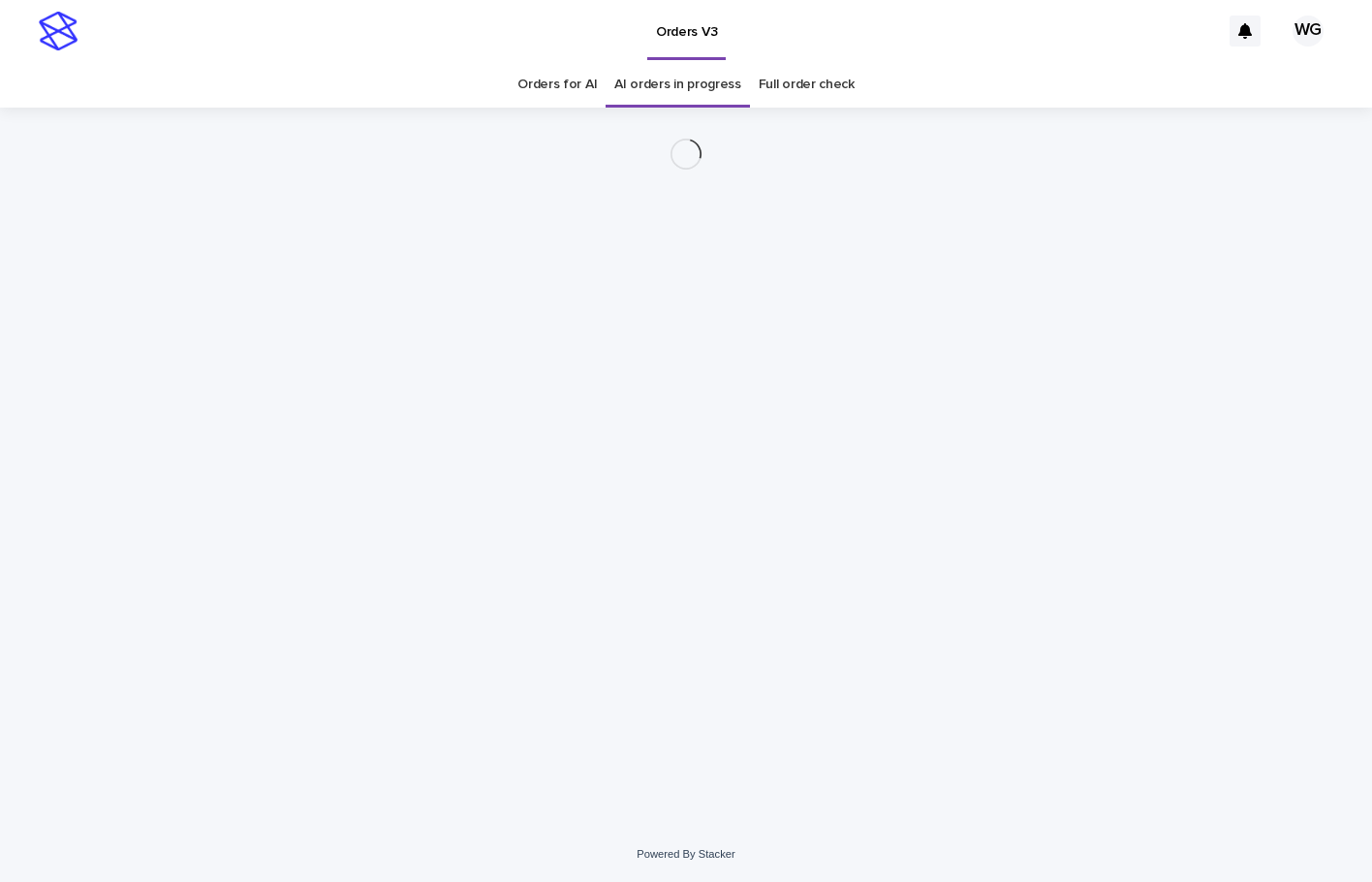 scroll, scrollTop: 0, scrollLeft: 0, axis: both 